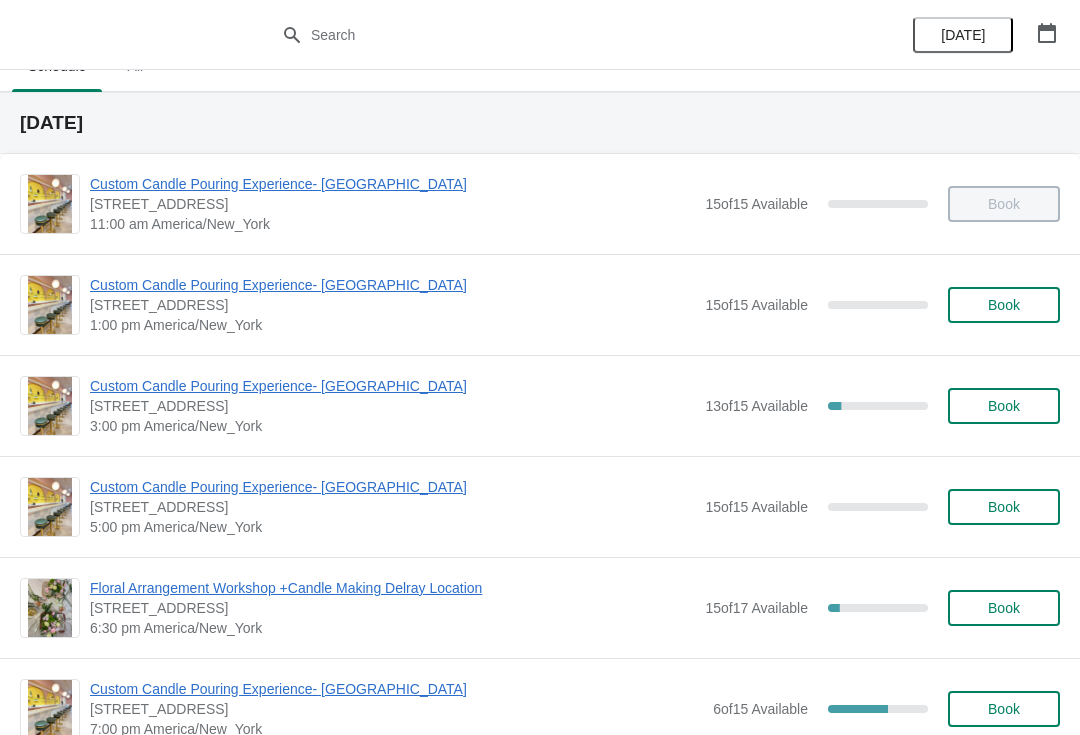 scroll, scrollTop: 79, scrollLeft: 0, axis: vertical 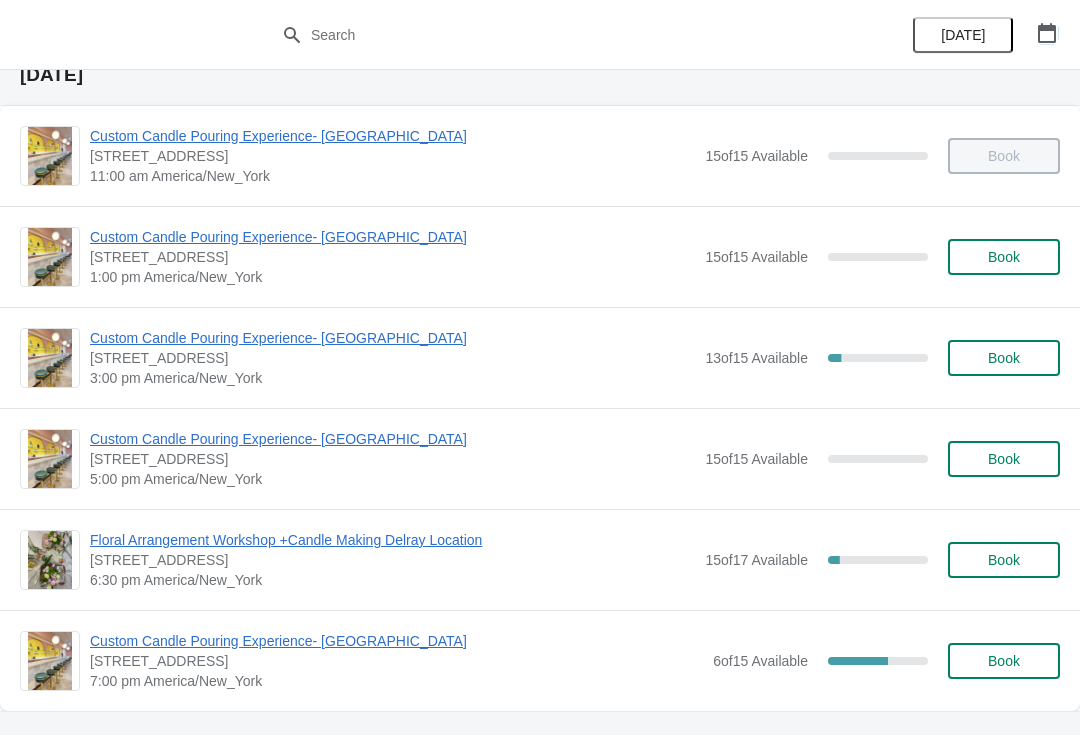click at bounding box center [1047, 33] 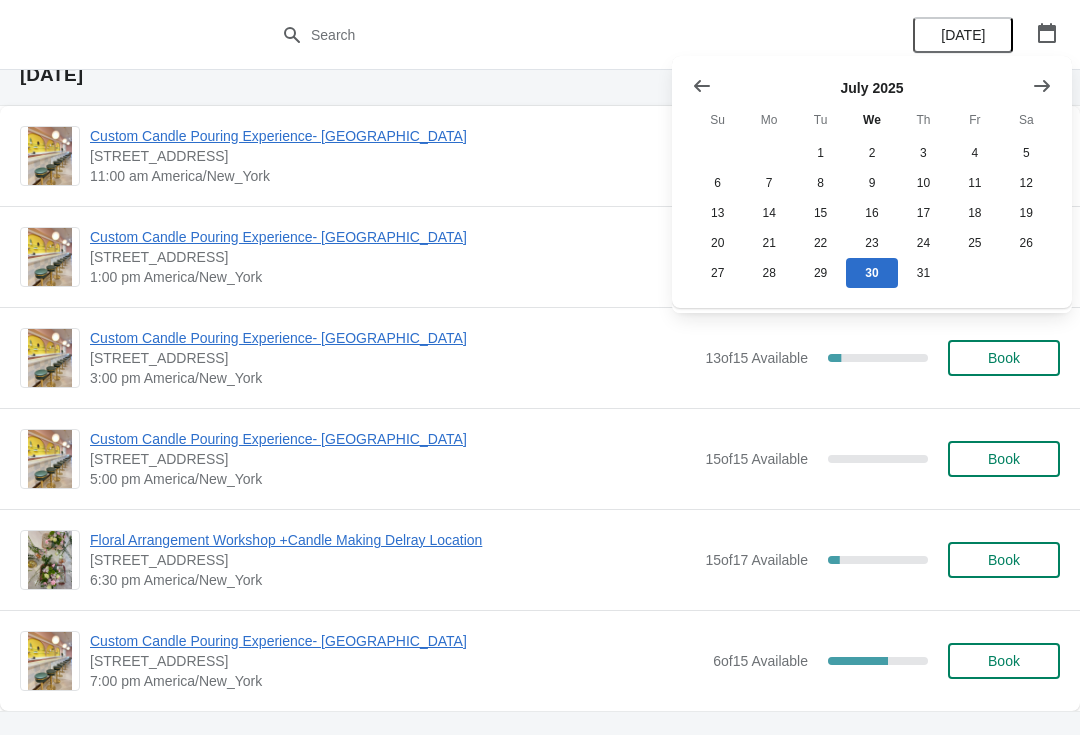 click 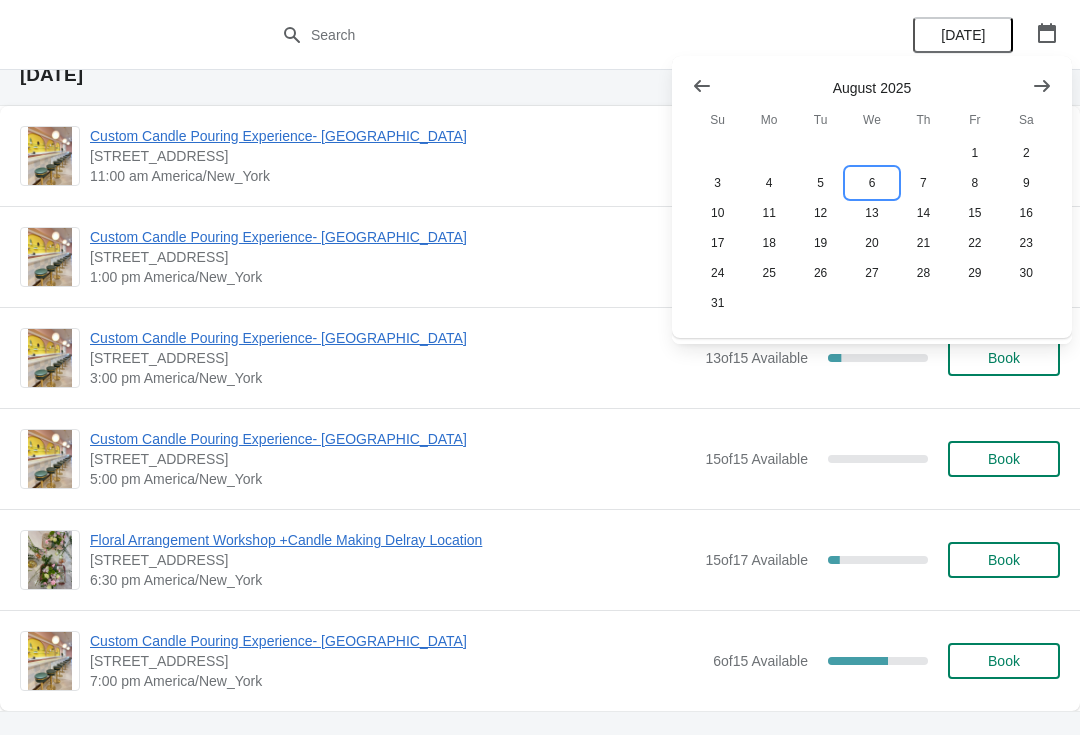 click on "6" at bounding box center [871, 183] 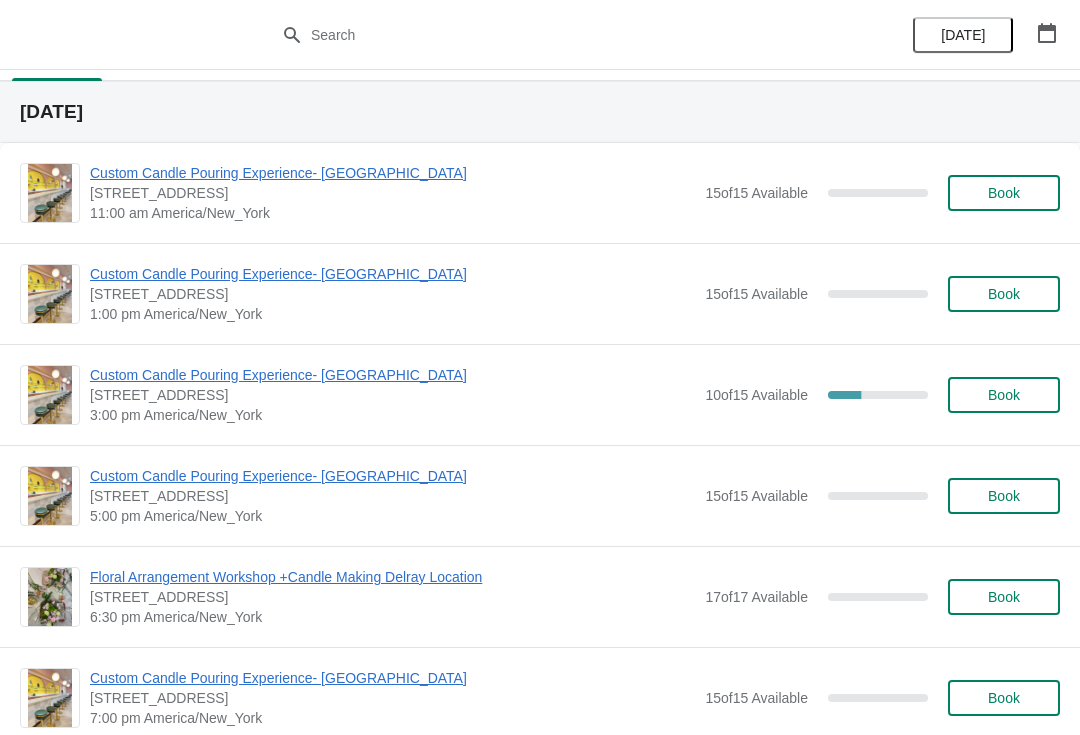 scroll, scrollTop: 47, scrollLeft: 0, axis: vertical 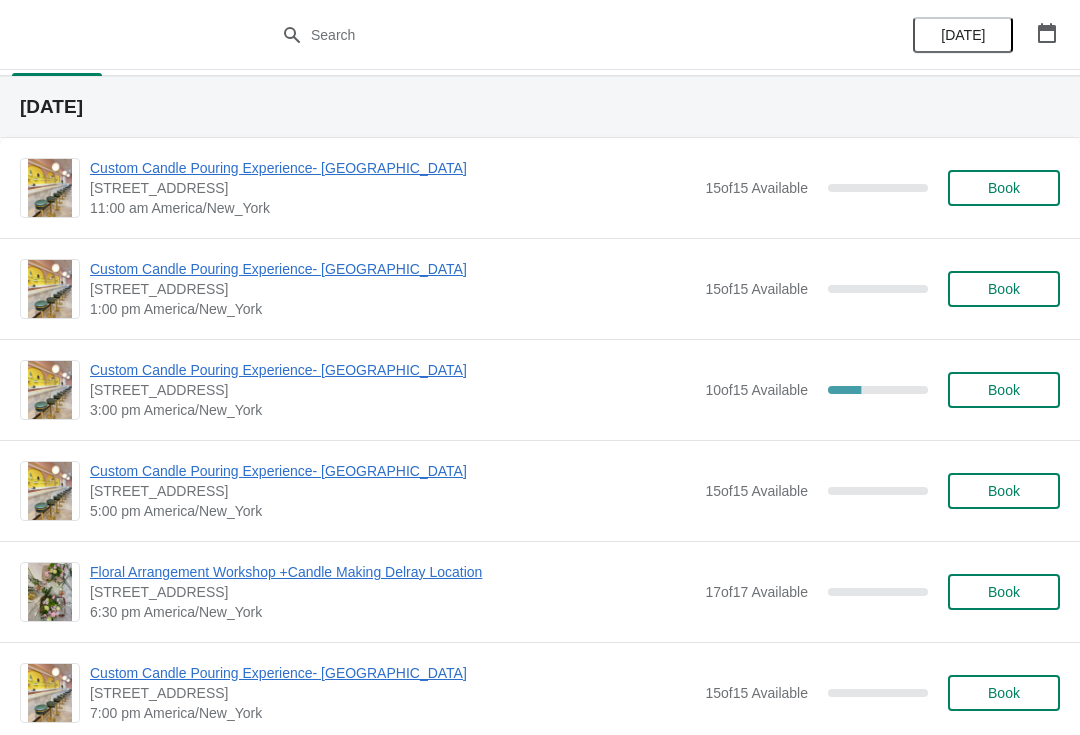 click 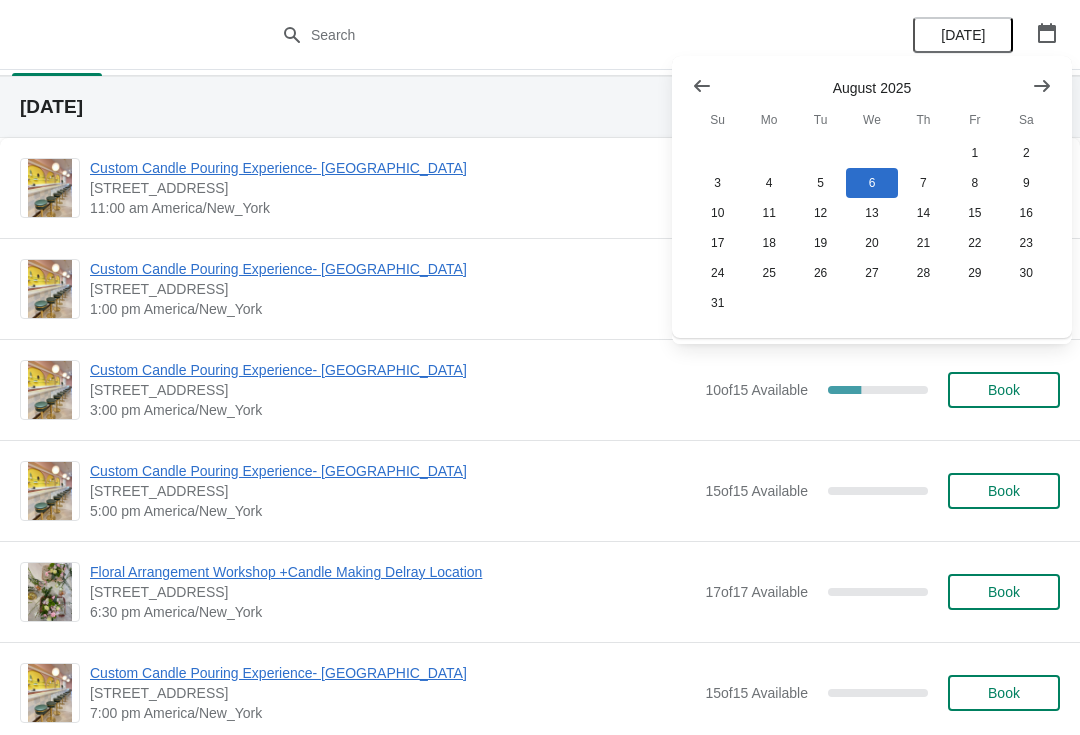 click 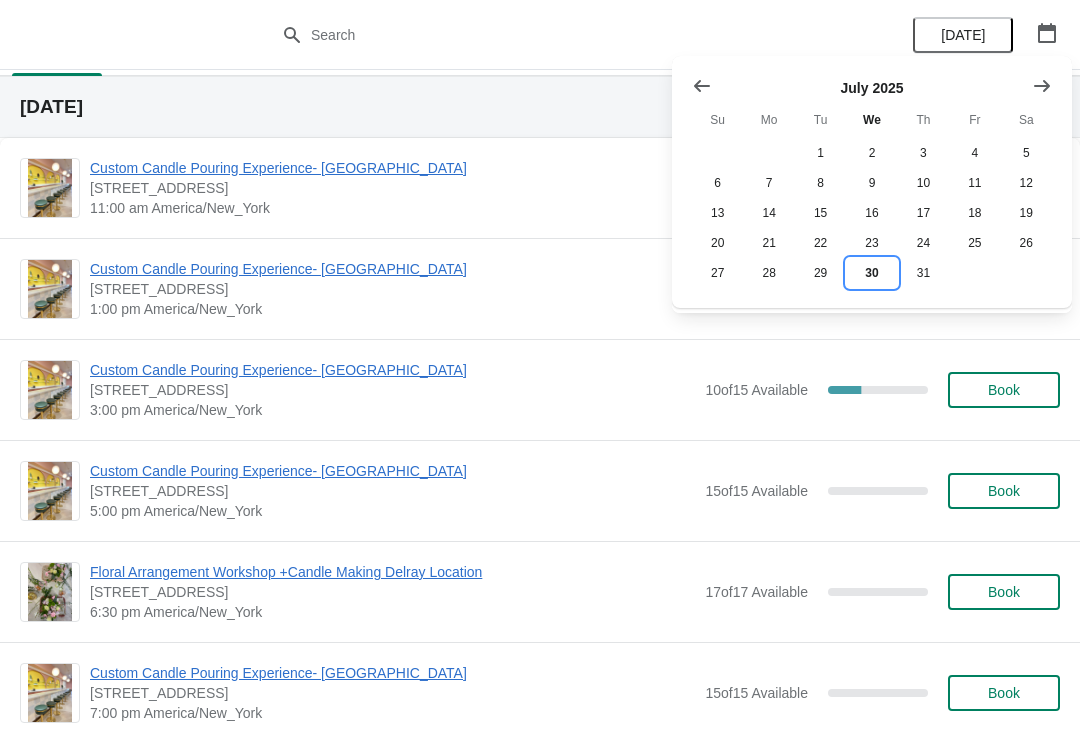 click on "30" at bounding box center [871, 273] 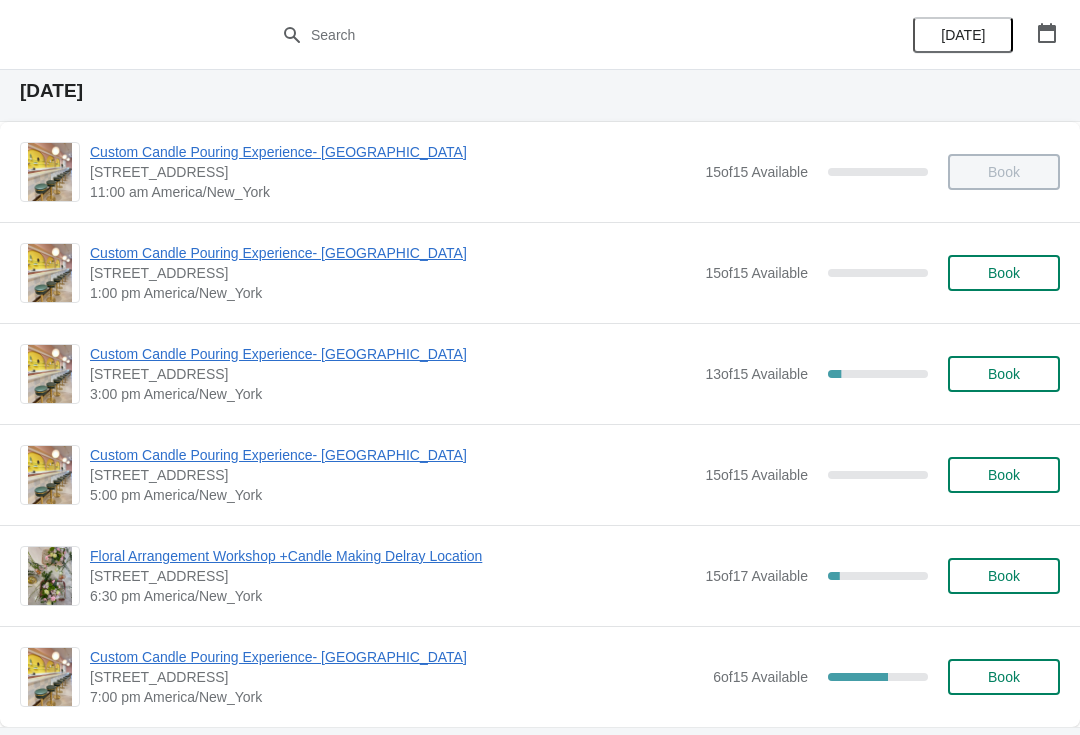scroll, scrollTop: 80, scrollLeft: 0, axis: vertical 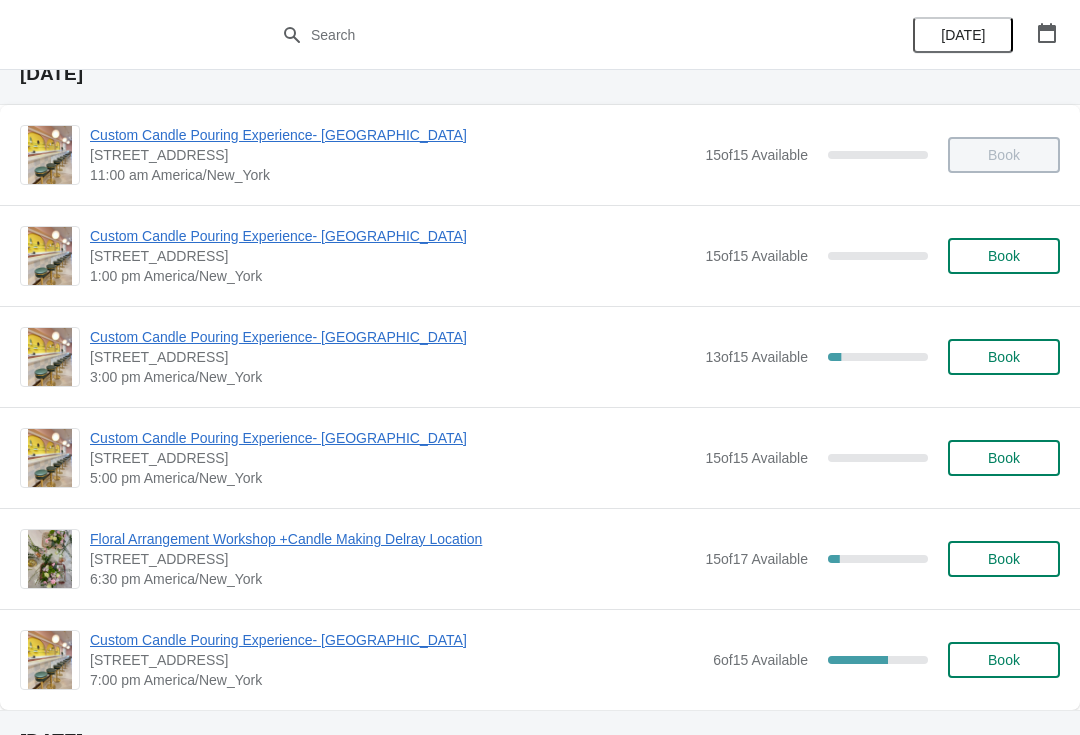 click on "Custom Candle Pouring Experience-  [GEOGRAPHIC_DATA]" at bounding box center [392, 337] 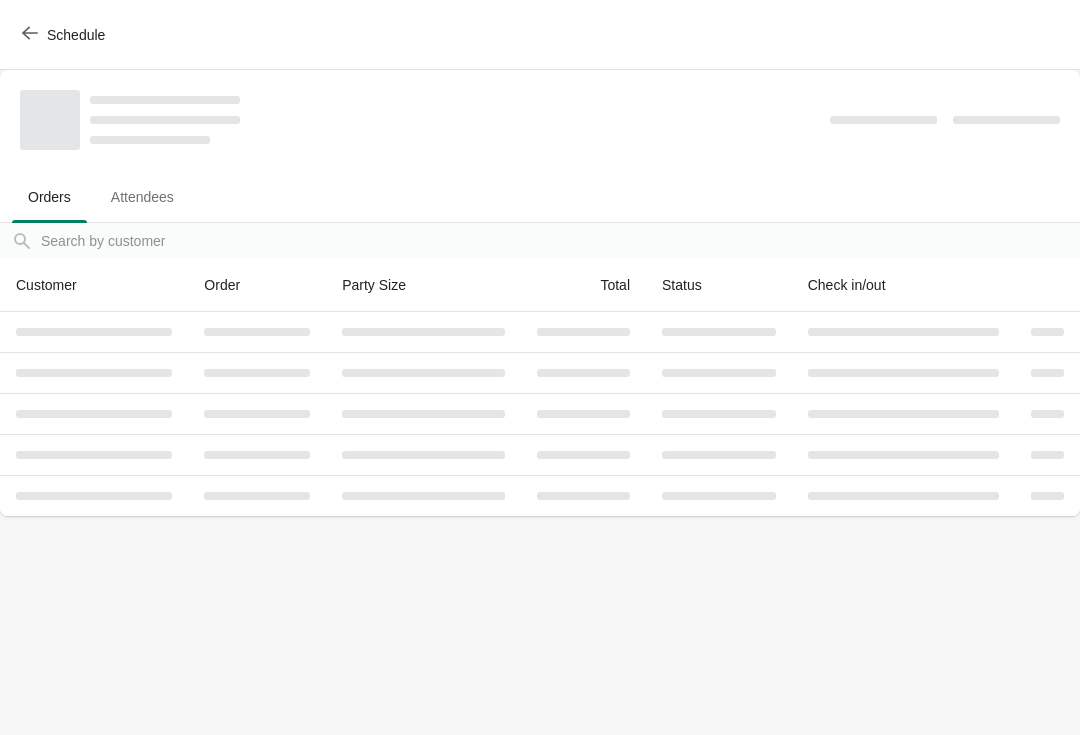 scroll, scrollTop: 0, scrollLeft: 0, axis: both 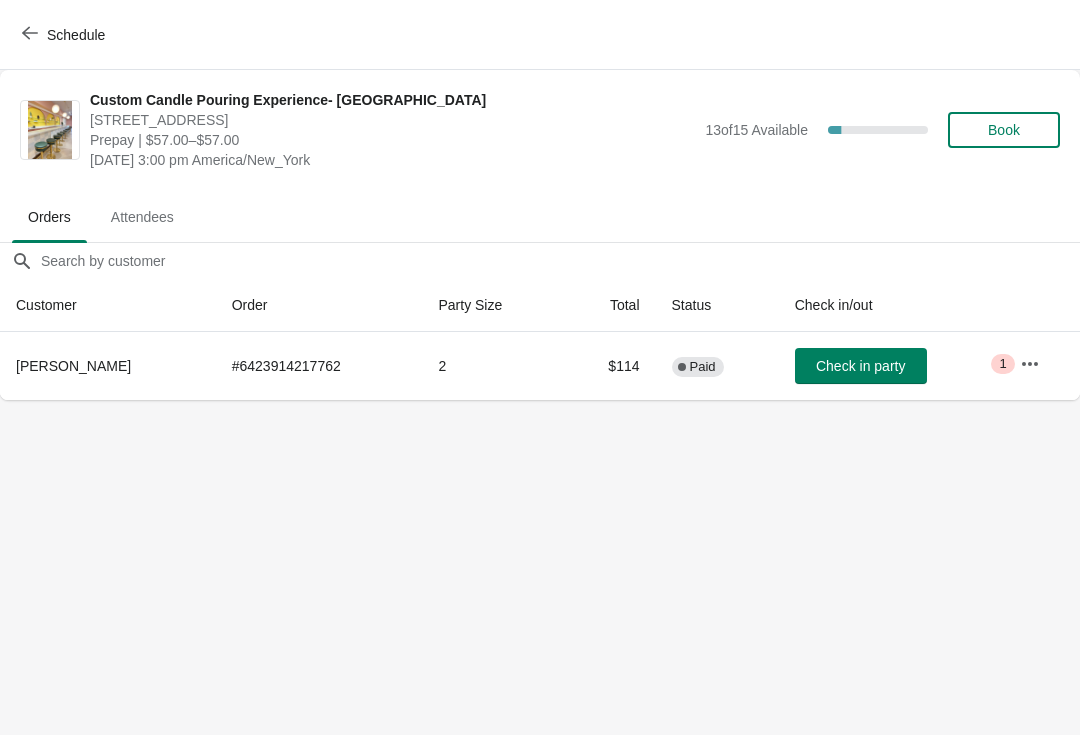 click at bounding box center [1030, 364] 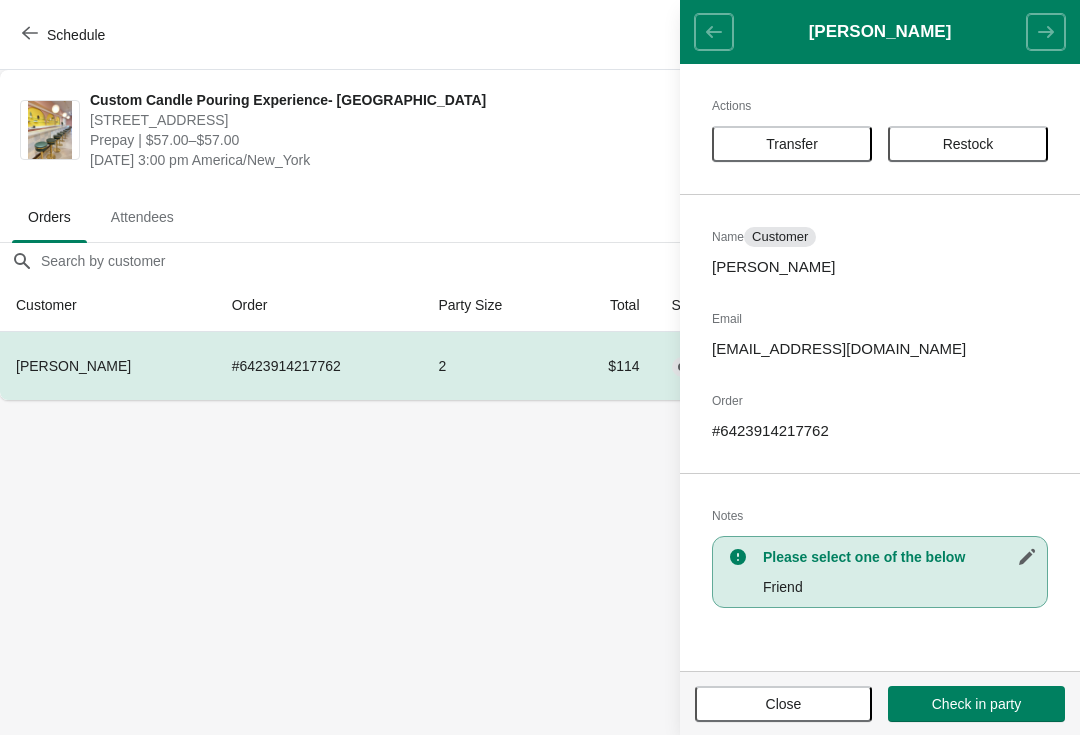 click on "Transfer" at bounding box center [792, 144] 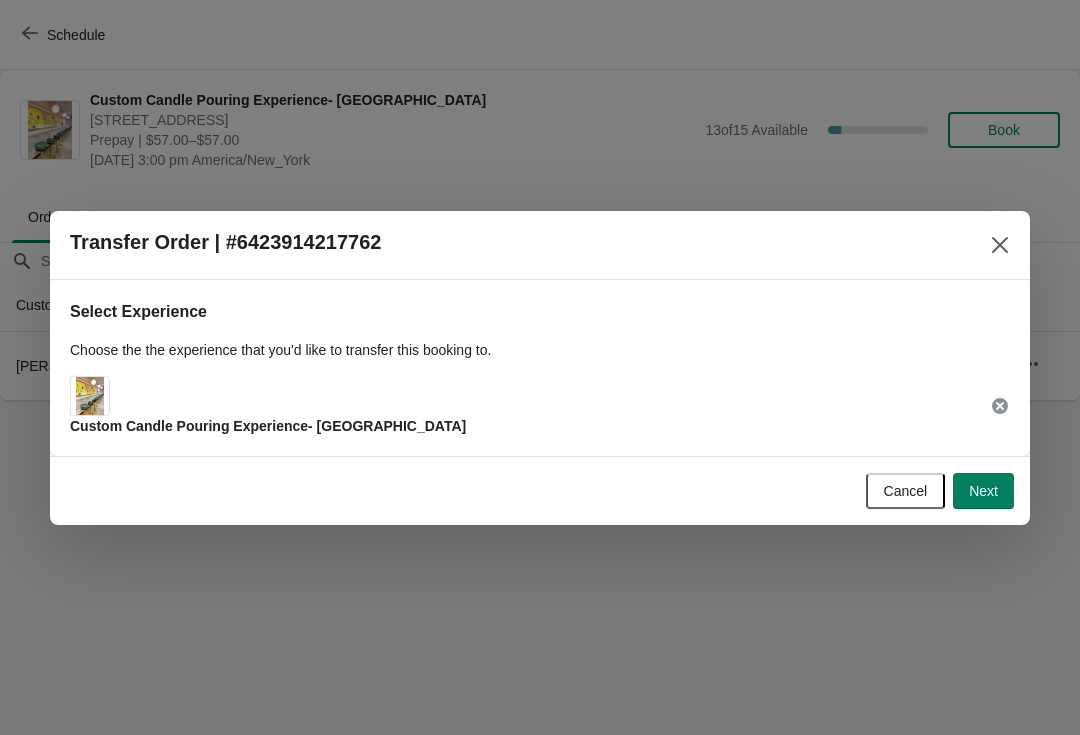click on "Next" at bounding box center (983, 491) 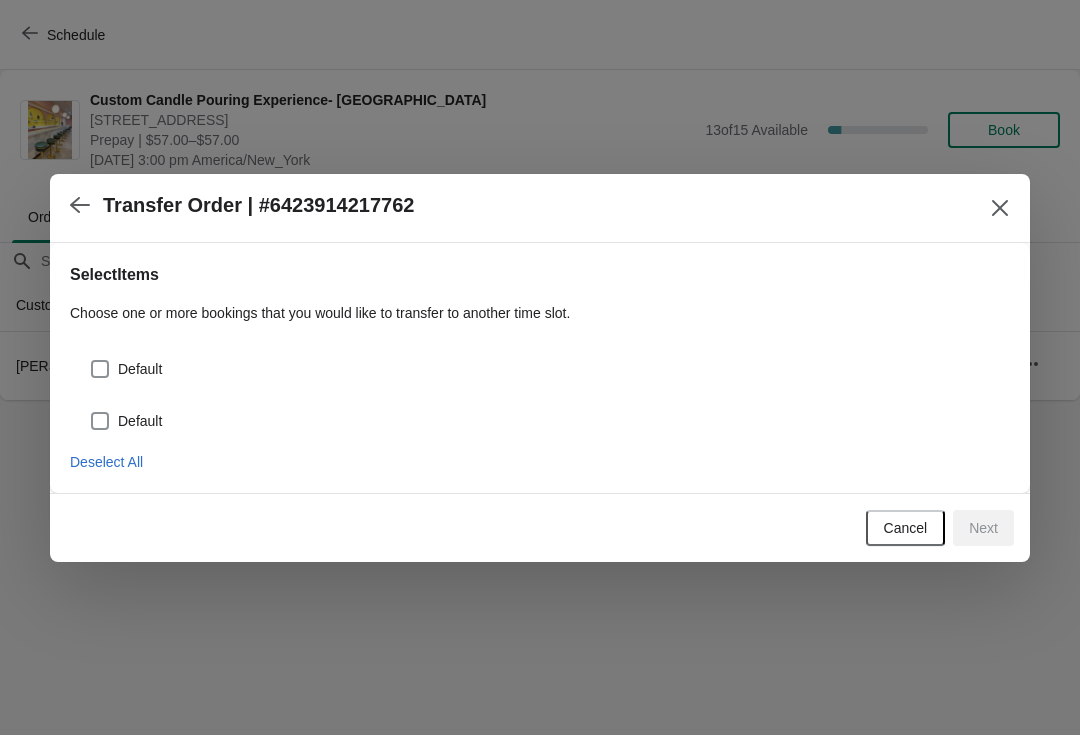 click on "Default" at bounding box center [540, 361] 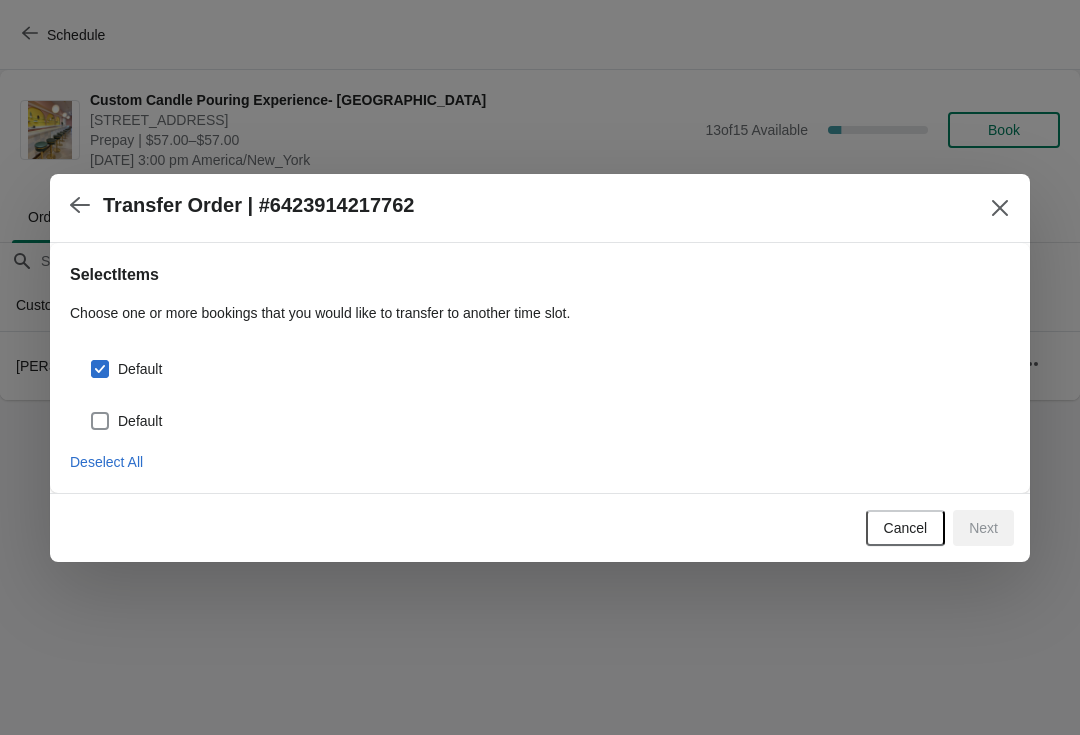 checkbox on "true" 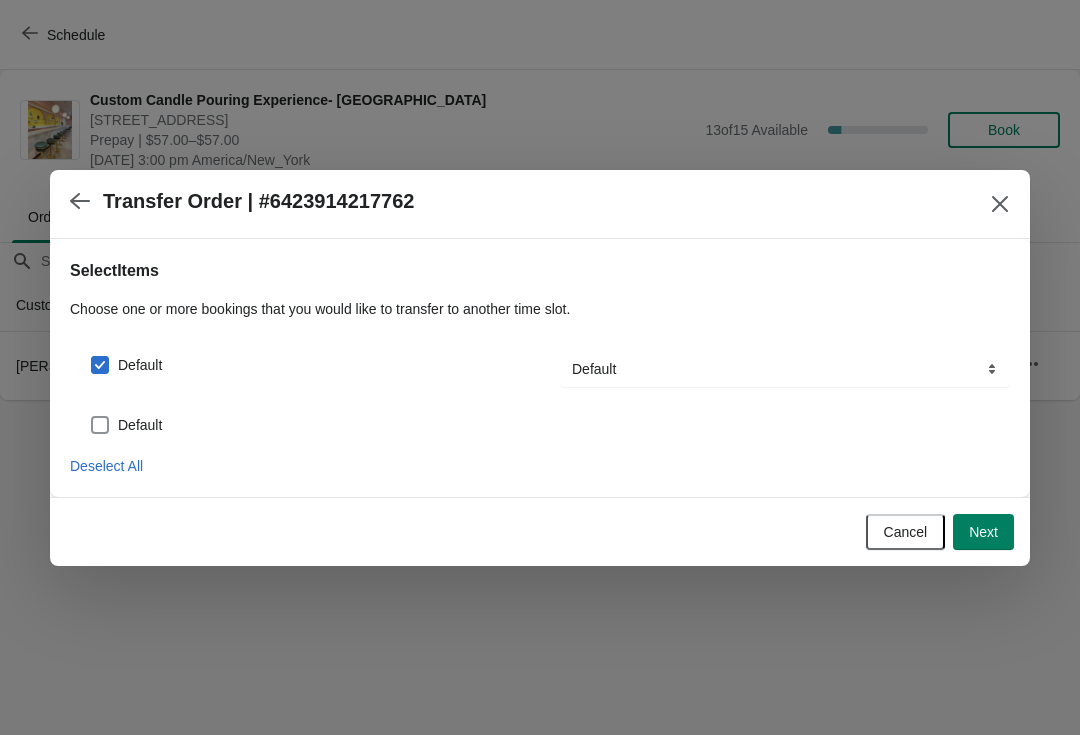 click on "Next" at bounding box center [983, 532] 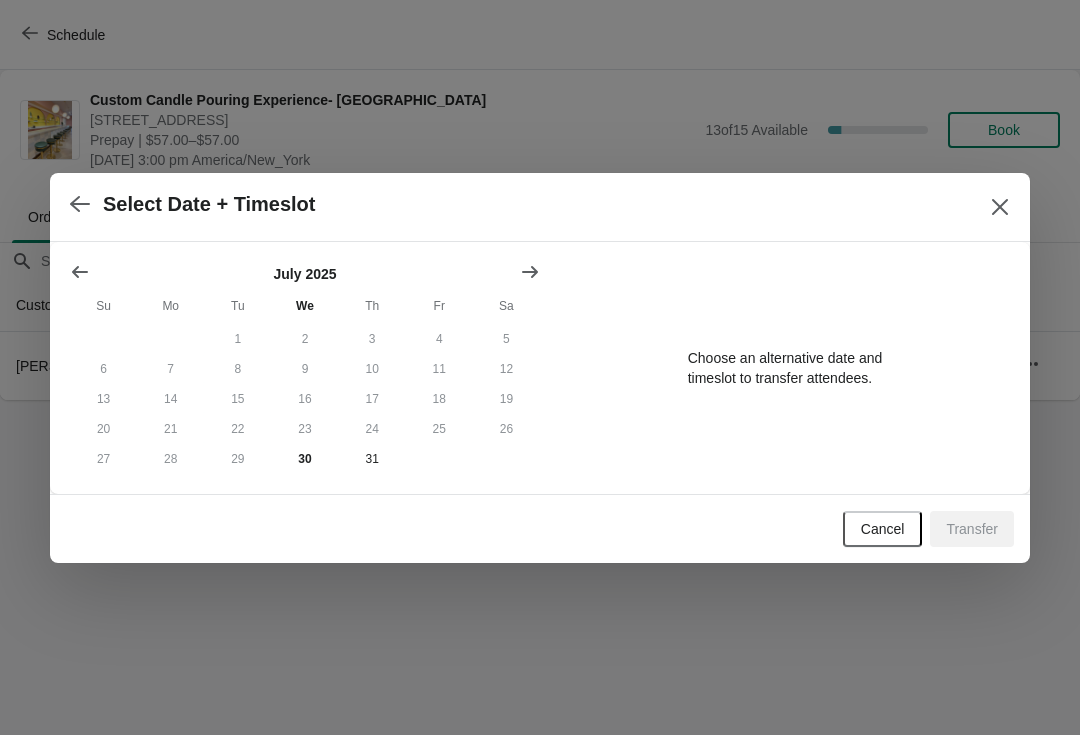 click 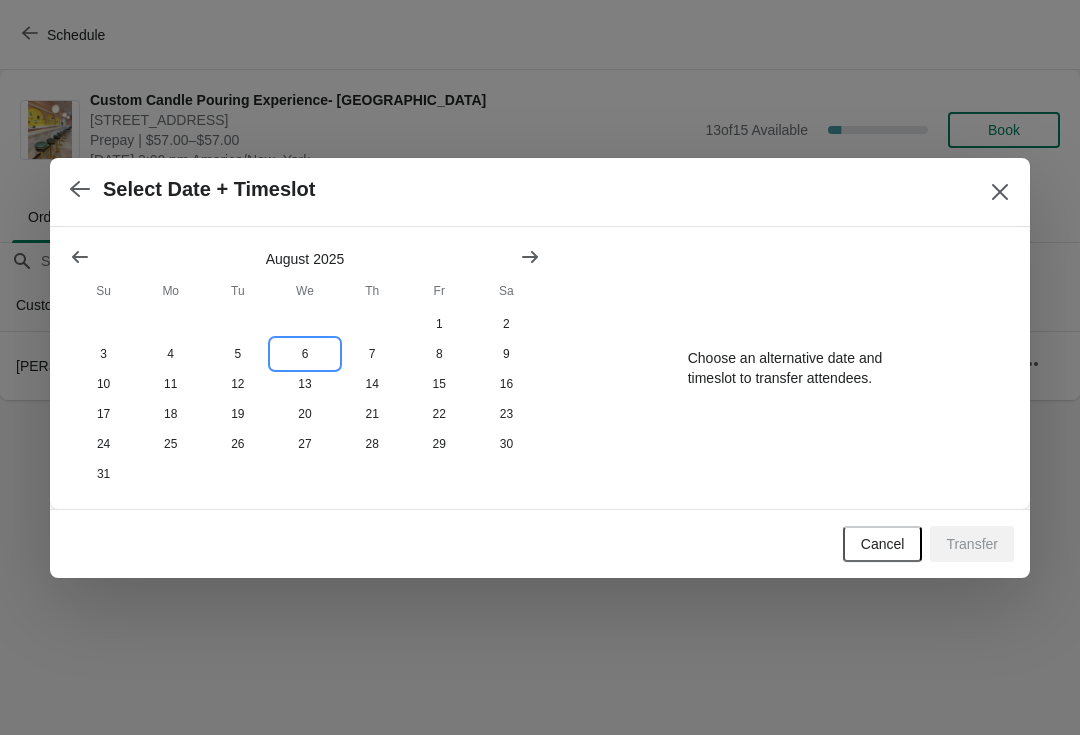 click on "6" at bounding box center (304, 354) 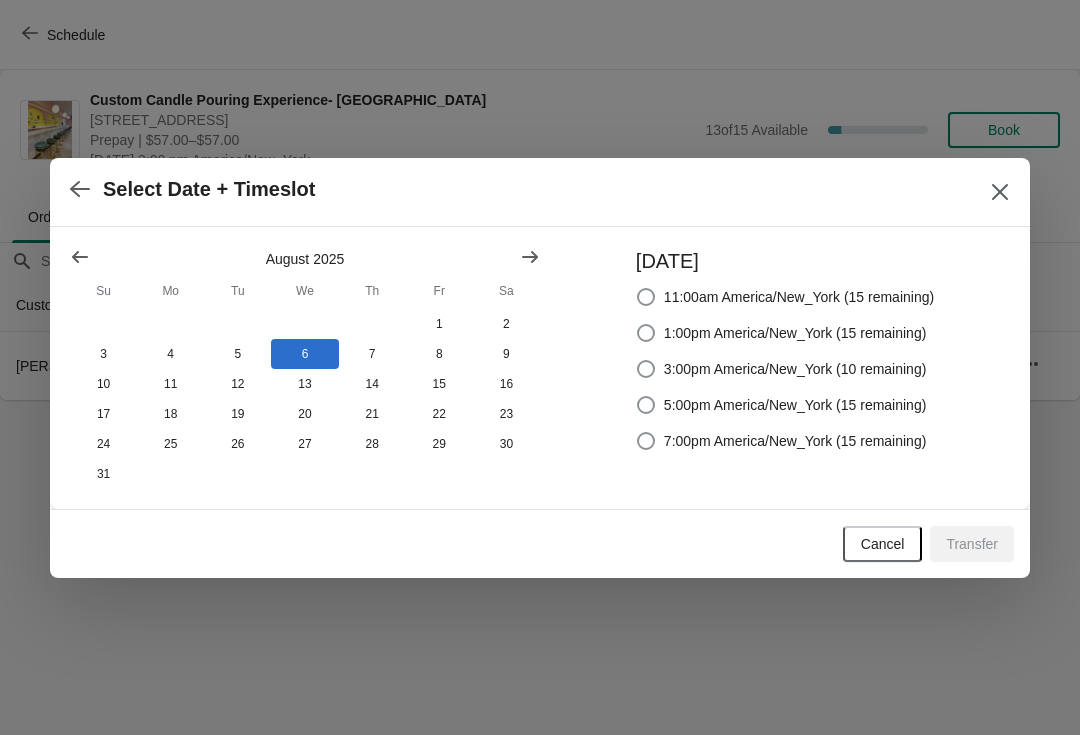 click at bounding box center [646, 369] 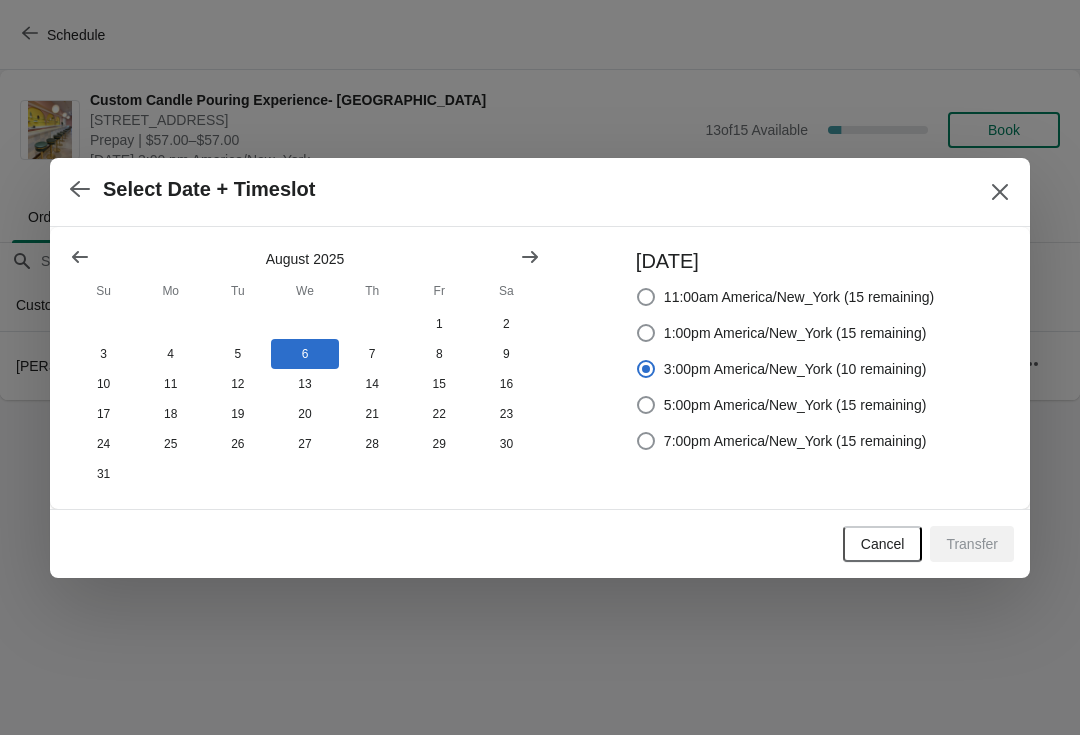 radio on "true" 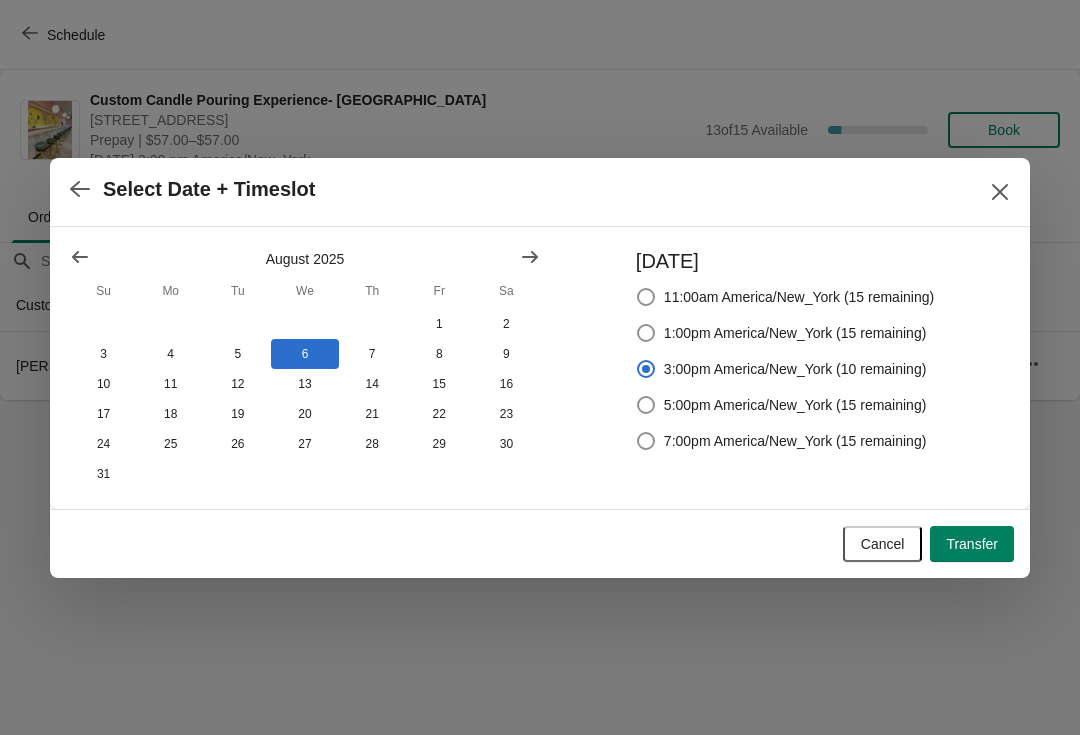 click on "Transfer" at bounding box center [972, 544] 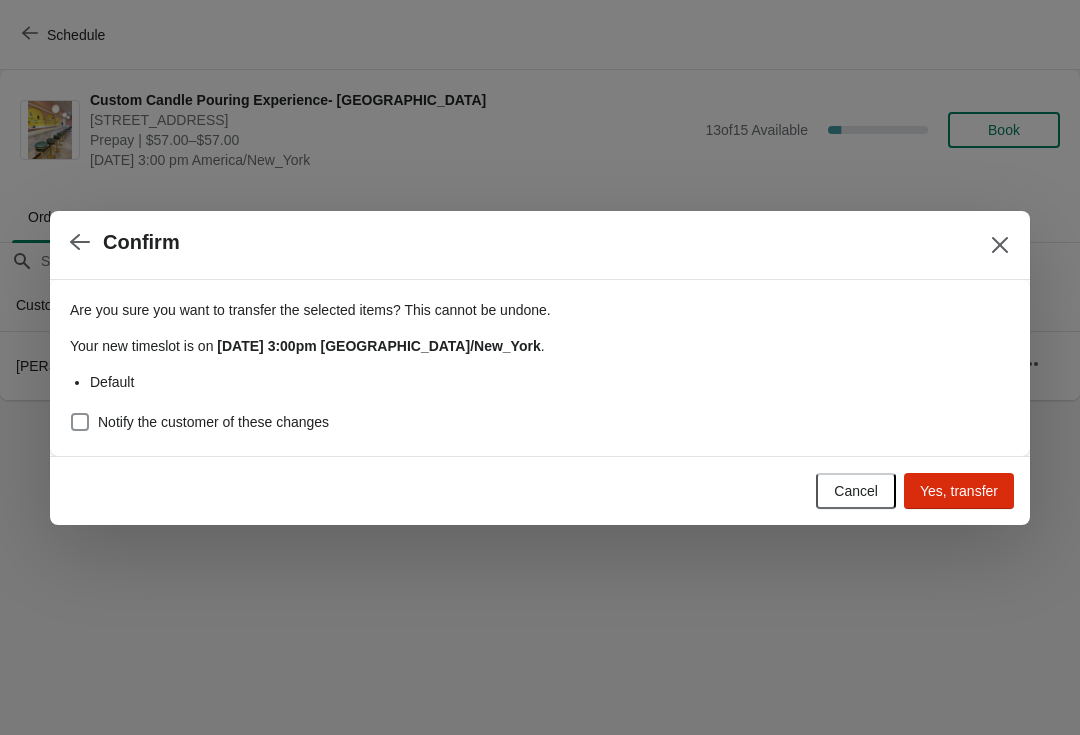 click on "Yes, transfer" at bounding box center (959, 491) 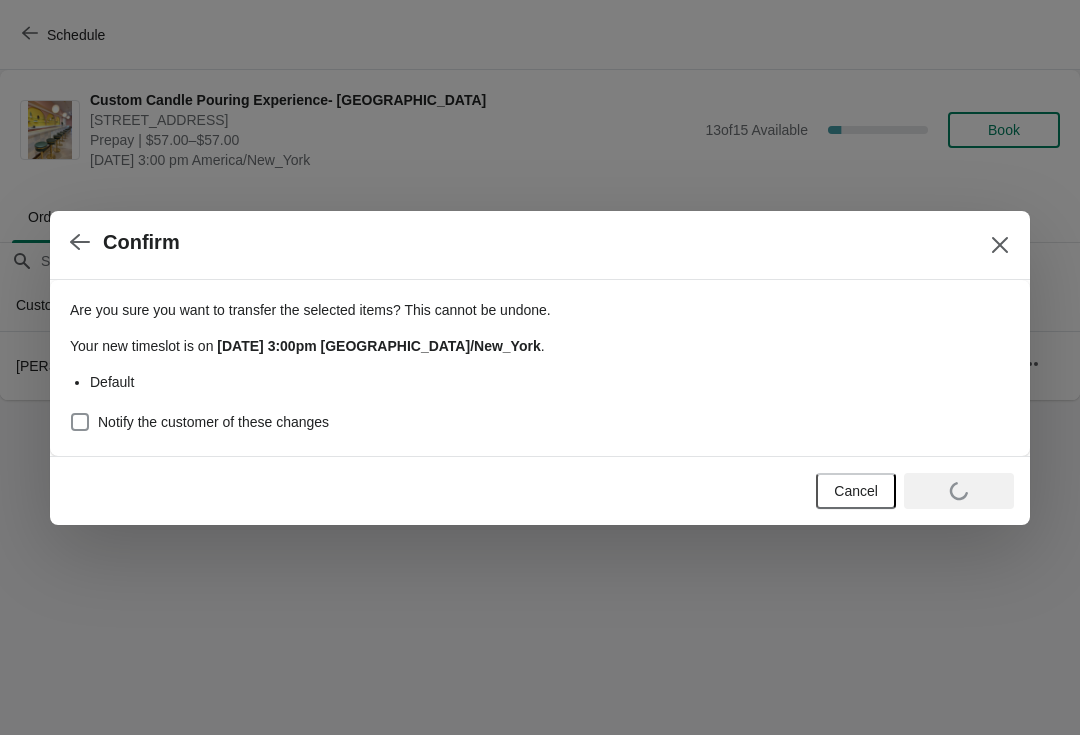 click on "Are you sure you want to transfer the selected   items ? This cannot be undone. Your new timeslot is [DATE][DATE] 3:00pm America/New_York . Default Notify the customer of these changes" at bounding box center [540, 368] 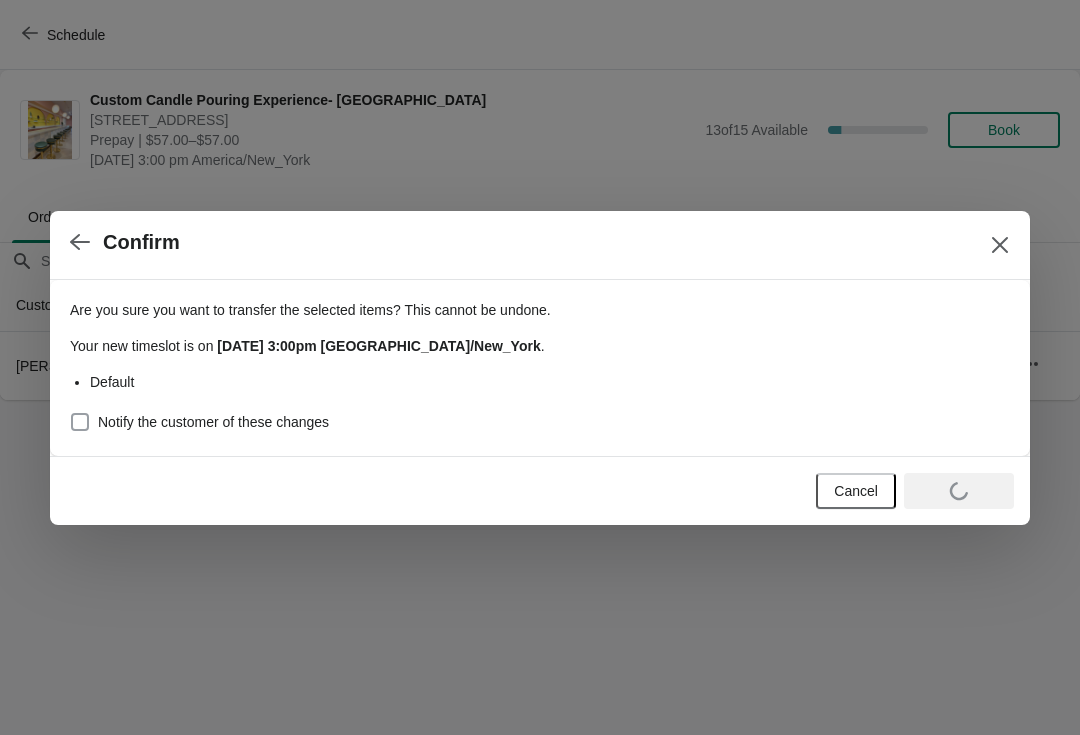 click at bounding box center (80, 422) 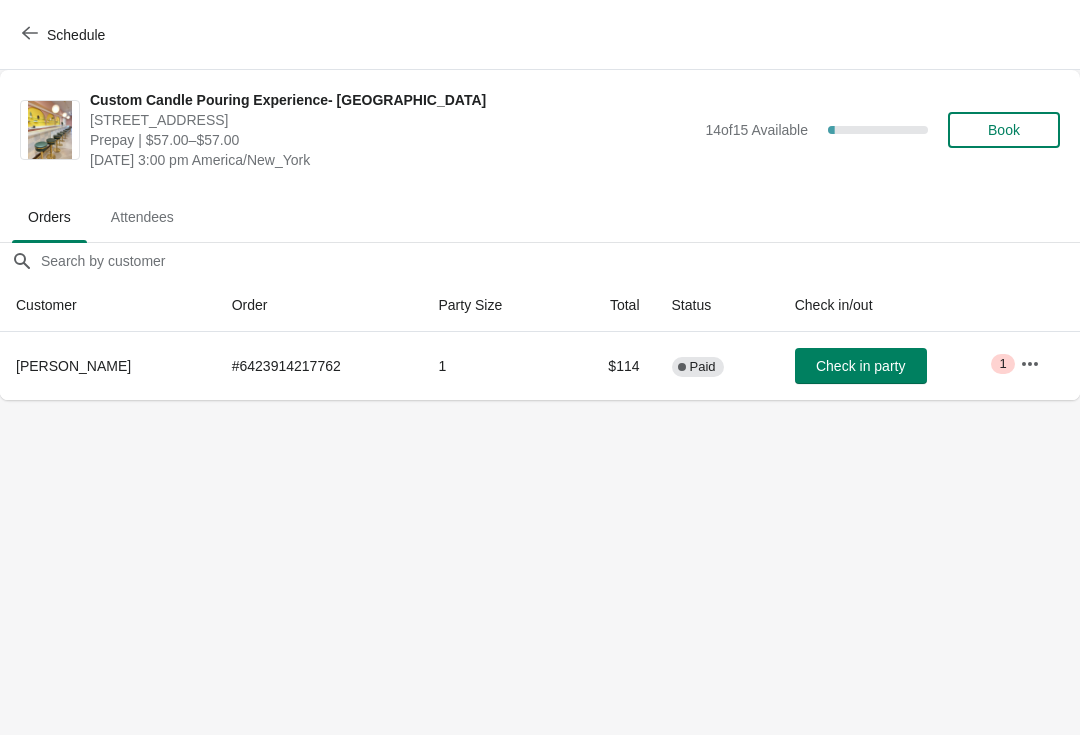 click on "Schedule" at bounding box center (65, 35) 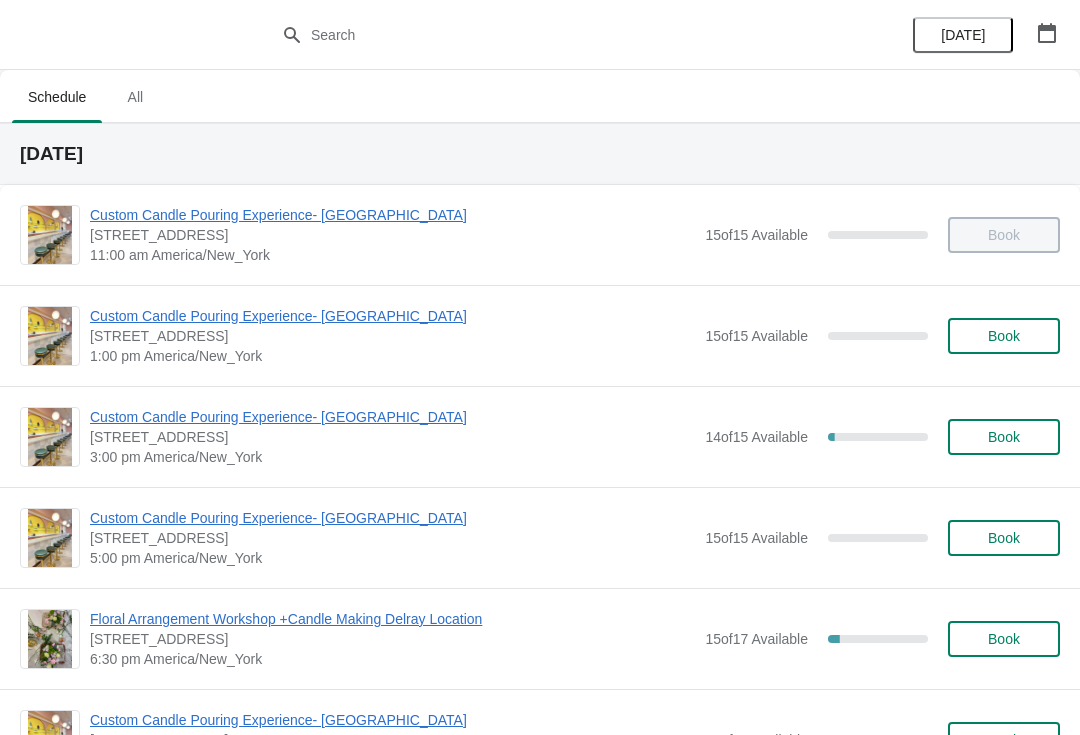 click on "Custom Candle Pouring Experience-  [GEOGRAPHIC_DATA]" at bounding box center (392, 417) 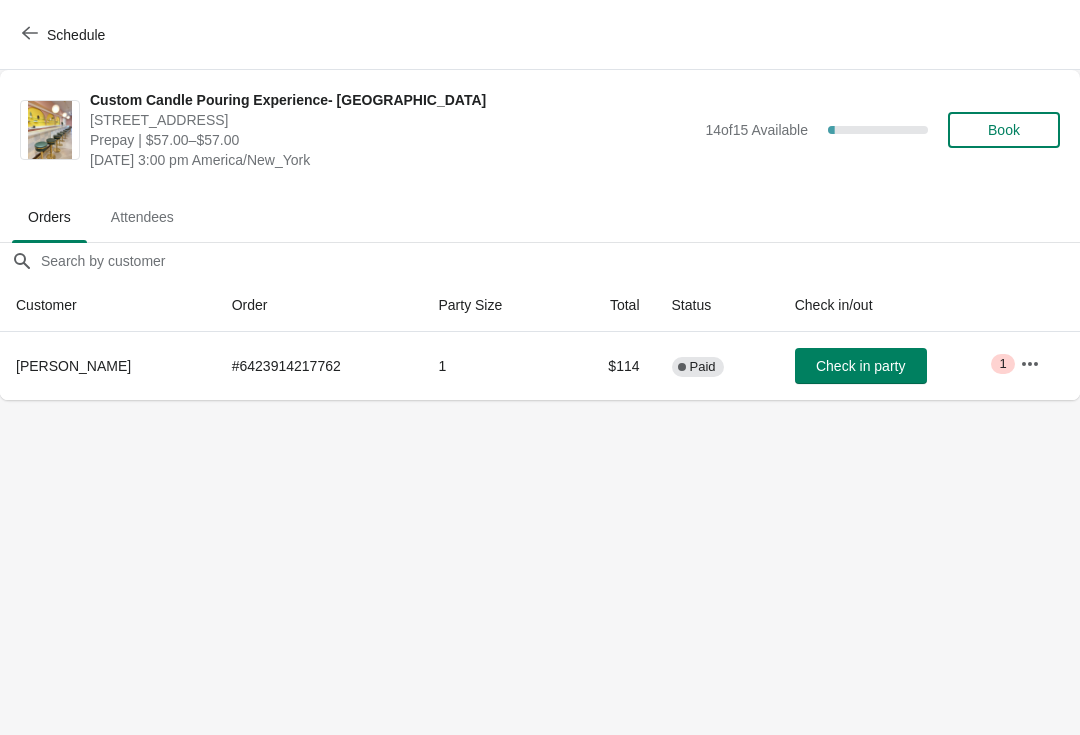 click 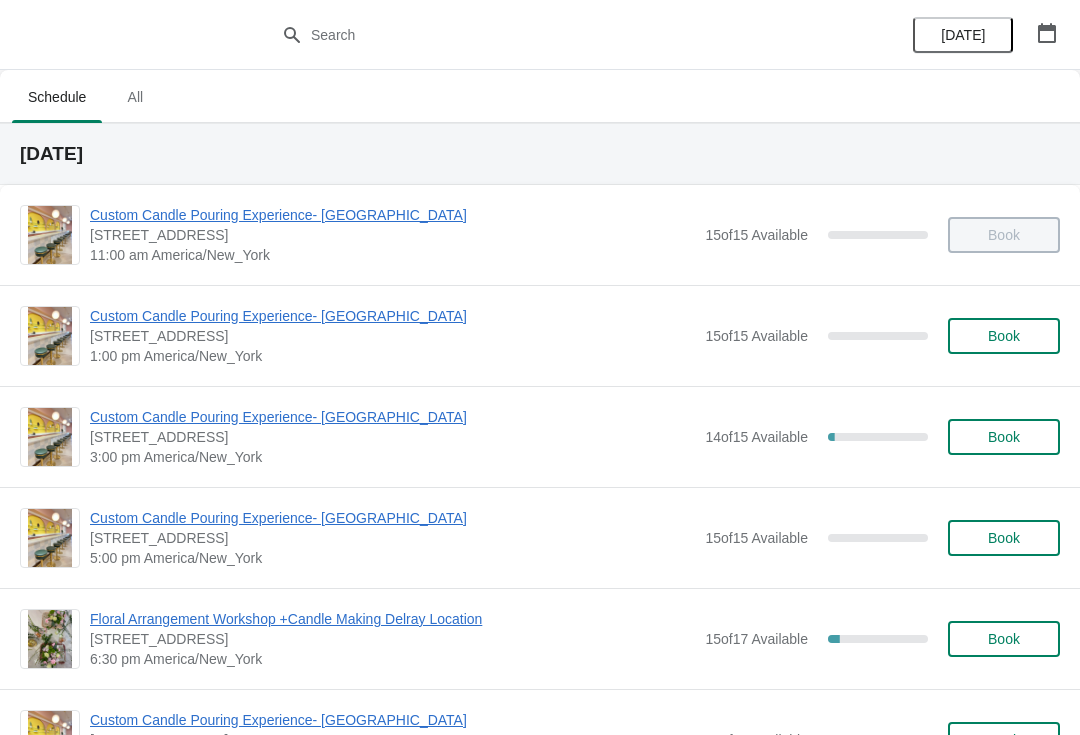 click at bounding box center [1047, 33] 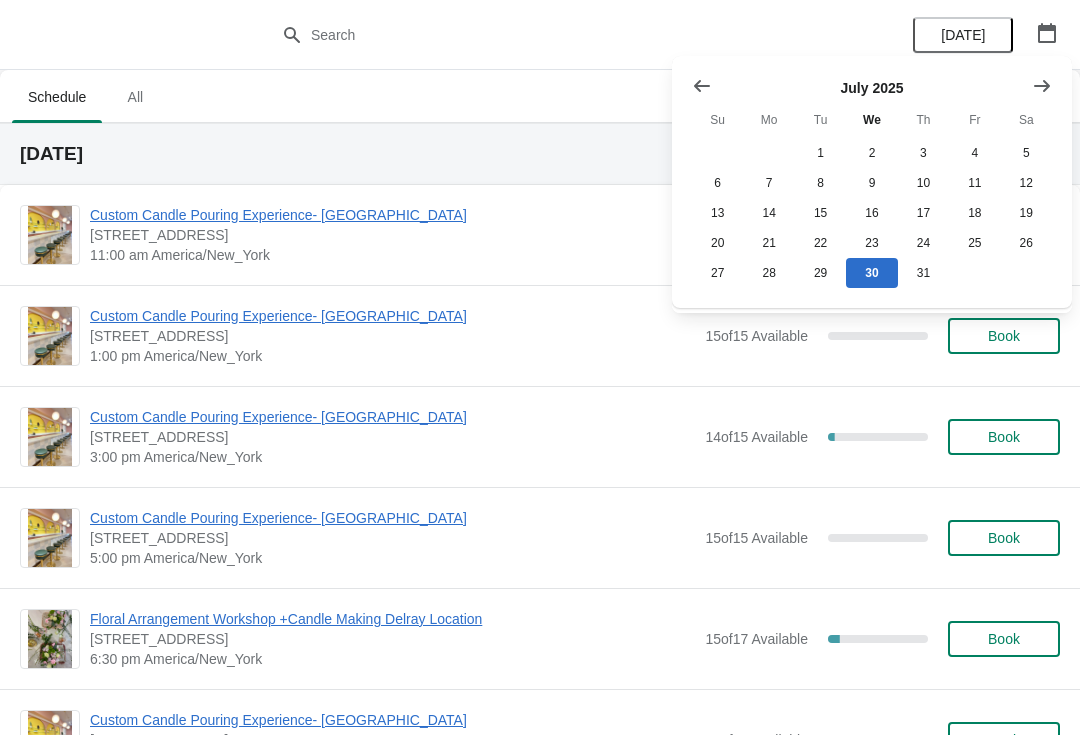 click 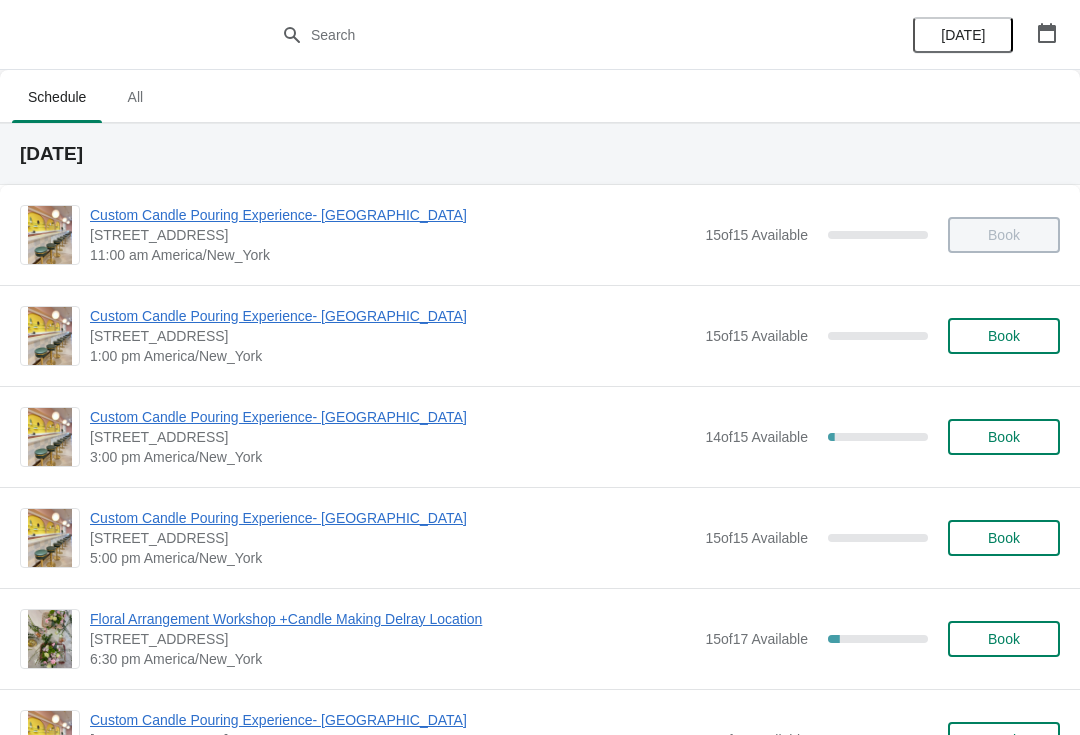 click 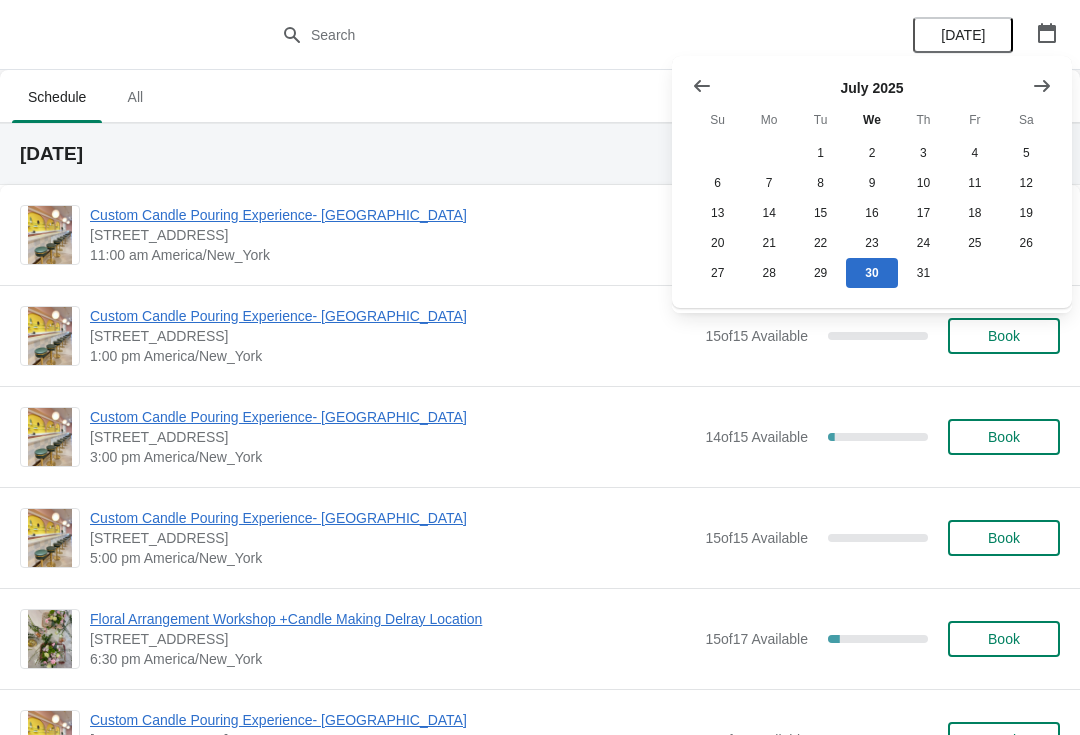click 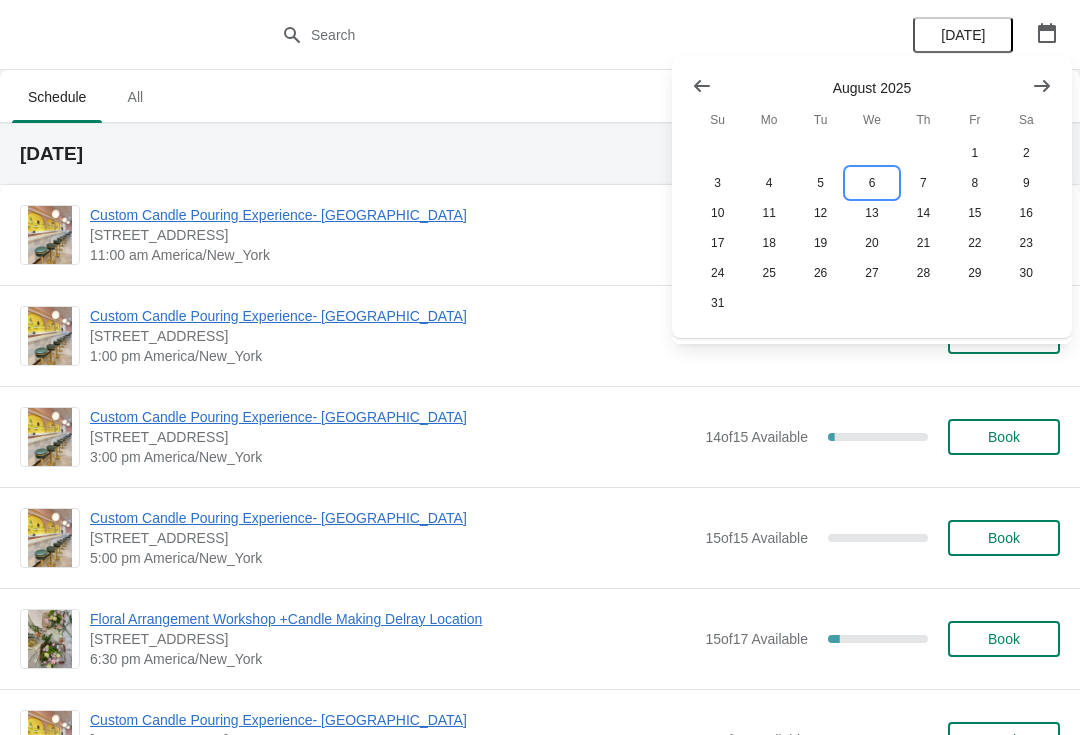 click on "6" at bounding box center [871, 183] 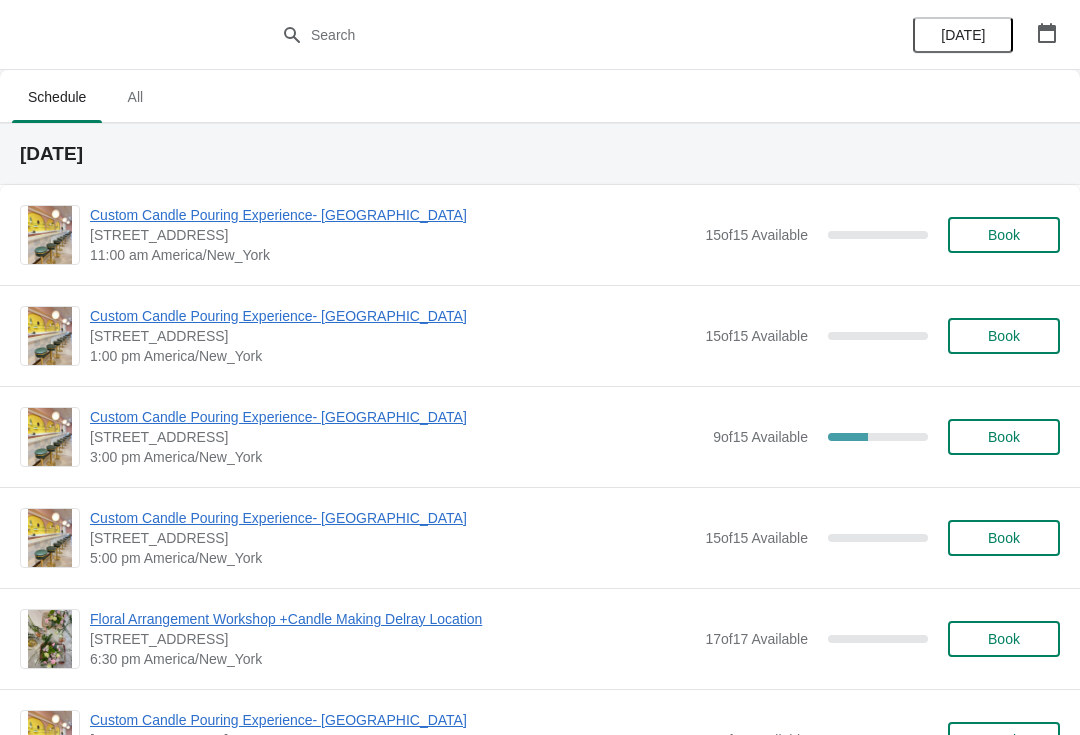 click on "Custom Candle Pouring Experience-  [GEOGRAPHIC_DATA]" at bounding box center [396, 417] 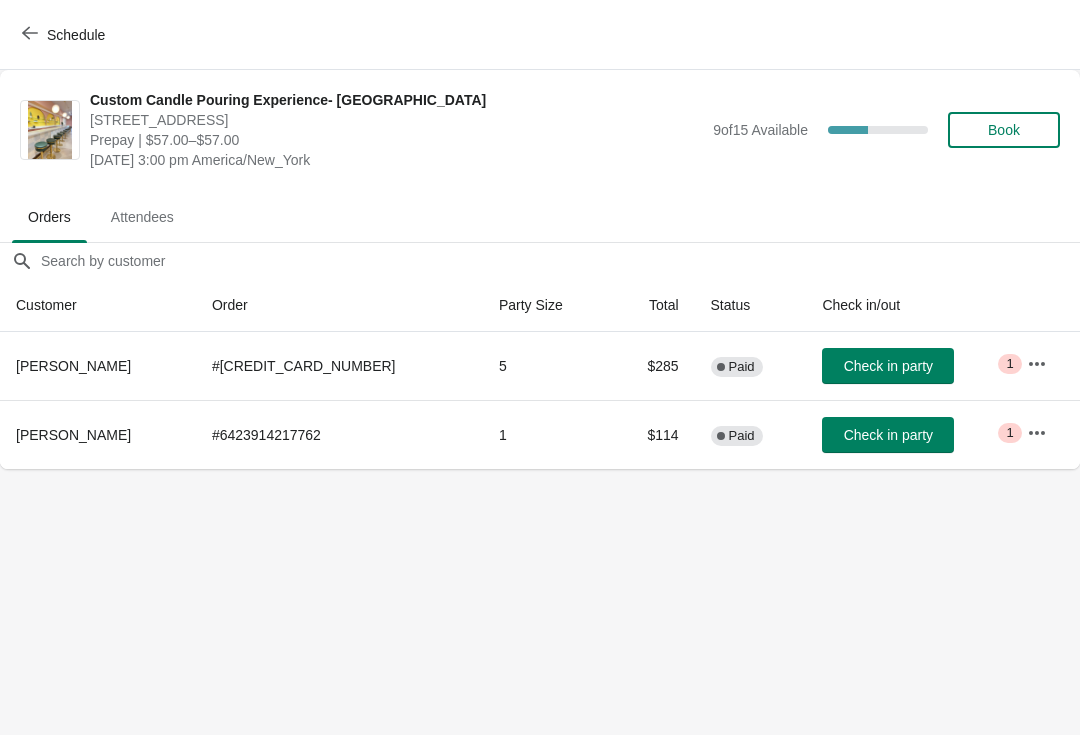 click on "Schedule" at bounding box center [65, 35] 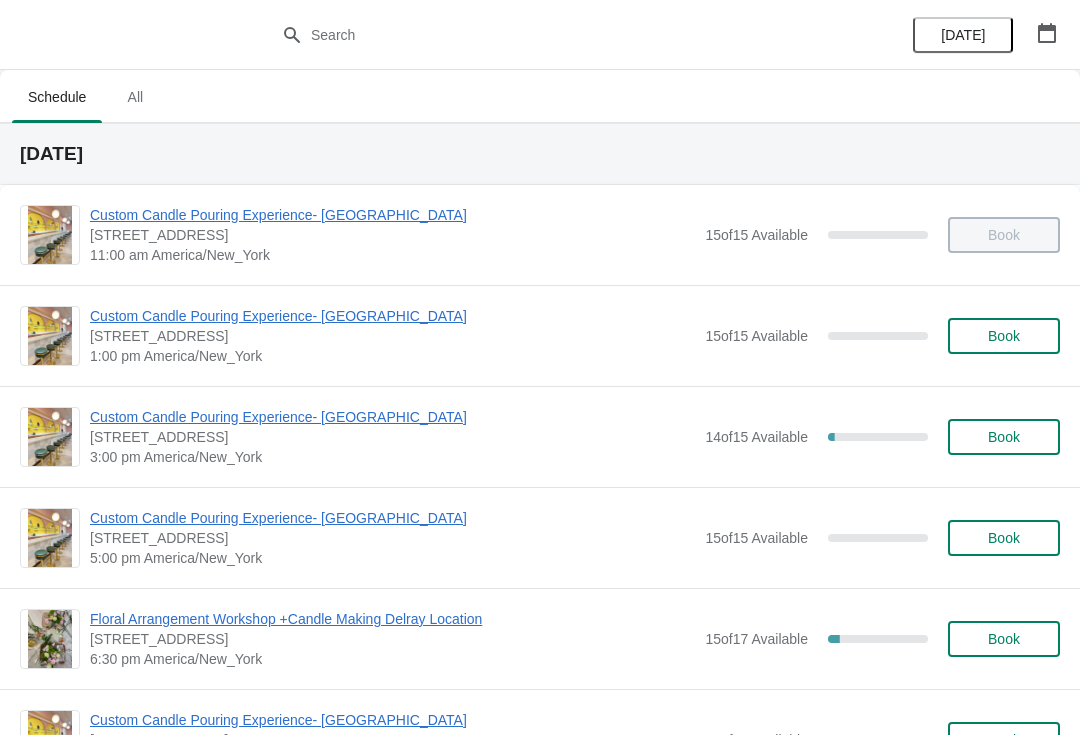 click on "Custom Candle Pouring Experience-  [GEOGRAPHIC_DATA]" at bounding box center (392, 417) 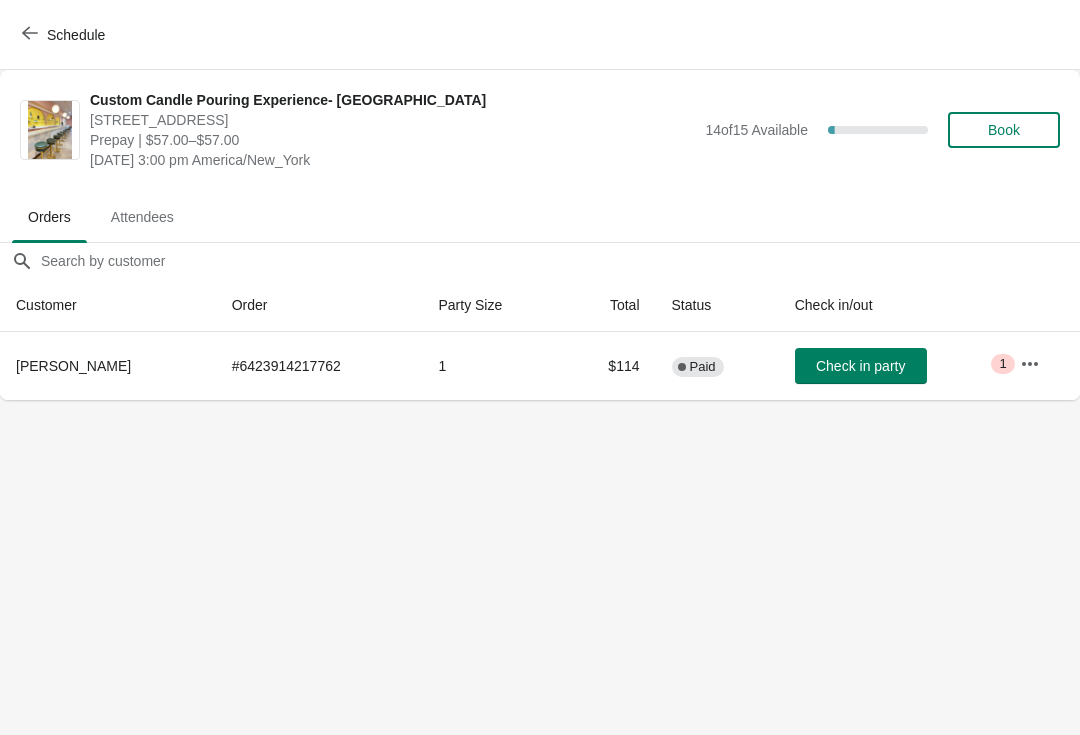 click 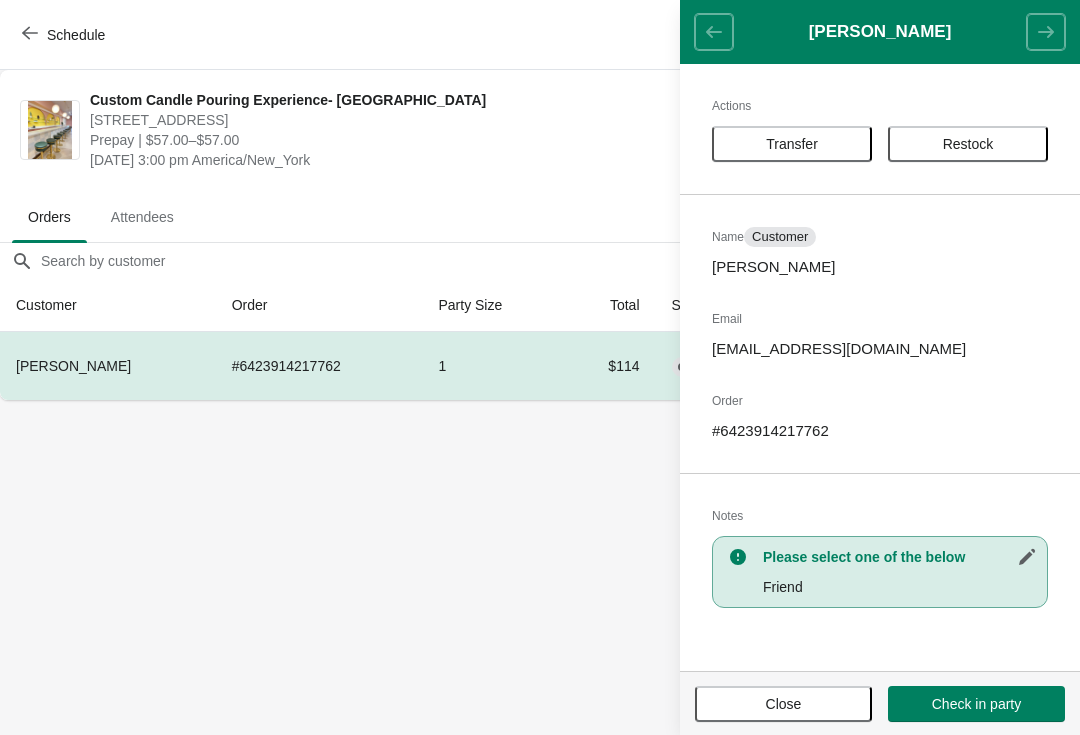 click on "Transfer" at bounding box center [792, 144] 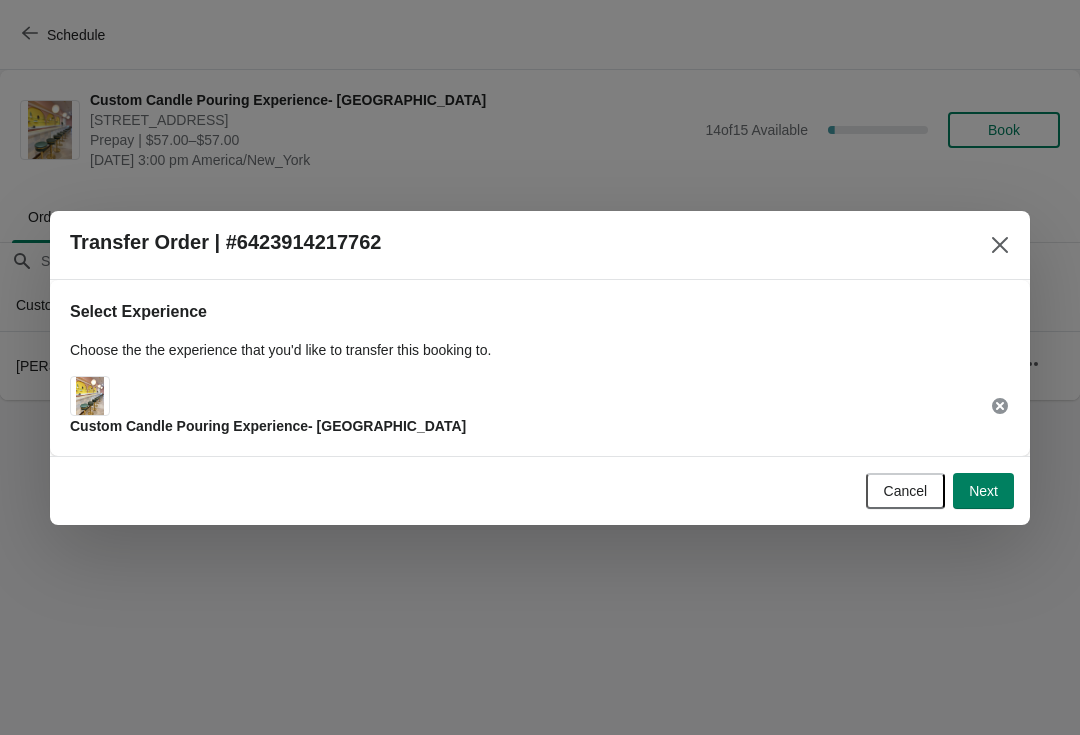 click on "Next" at bounding box center (983, 491) 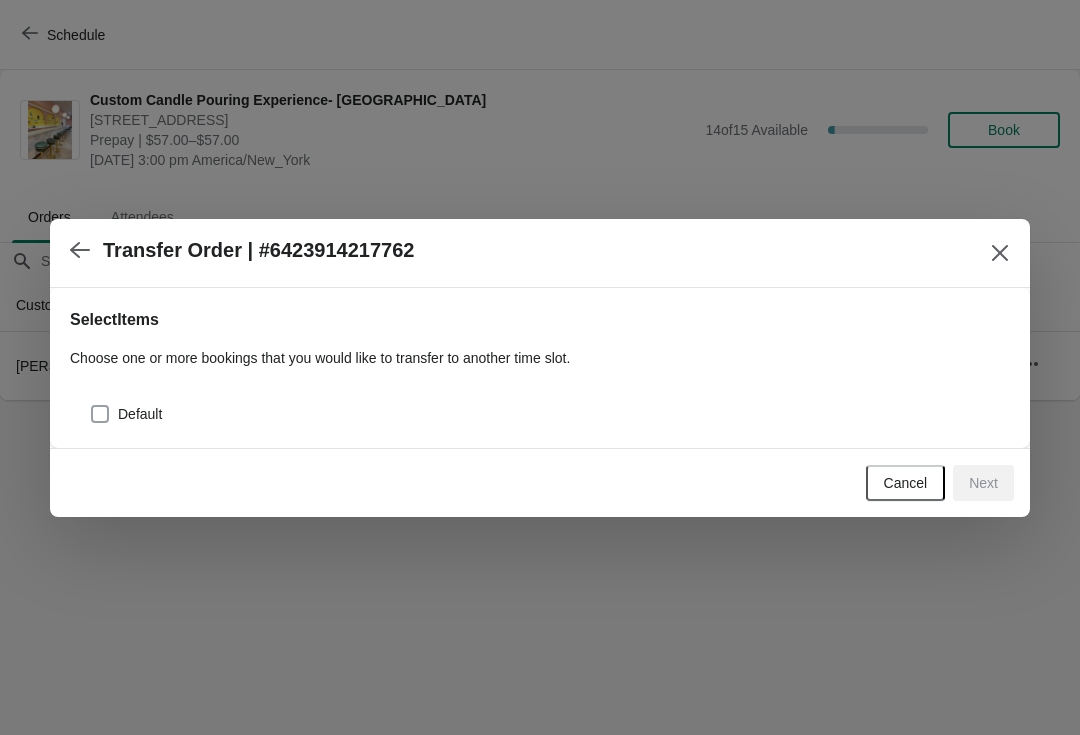 click on "Default" at bounding box center [140, 414] 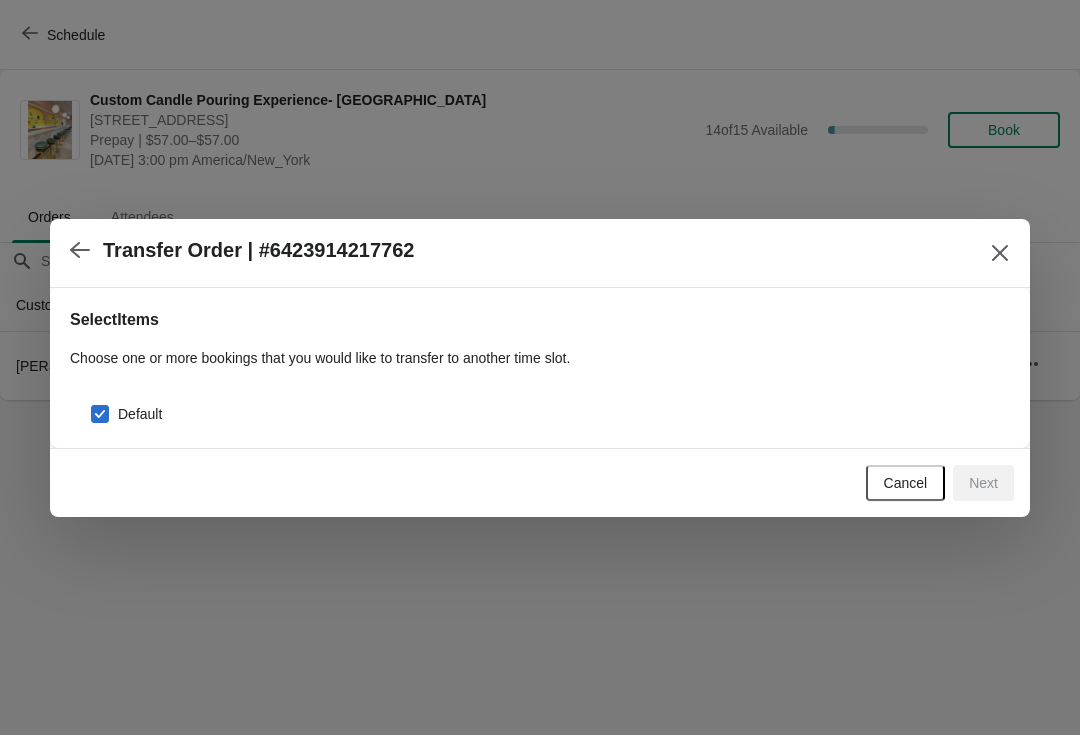 checkbox on "true" 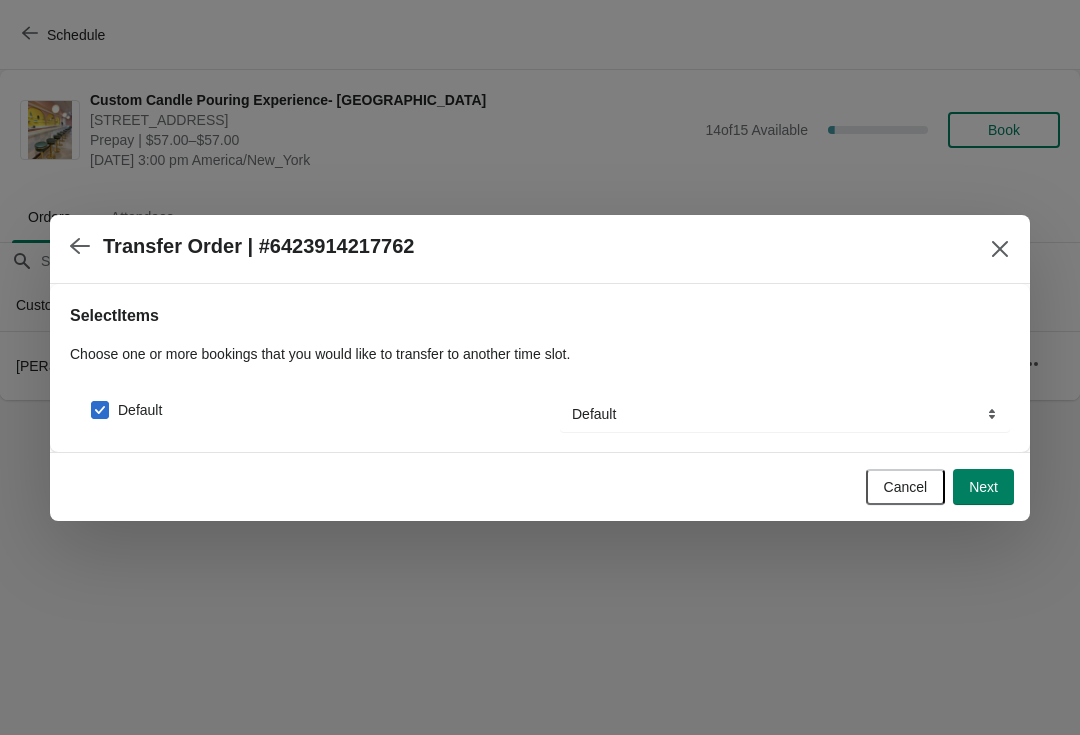 click on "Next" at bounding box center (983, 487) 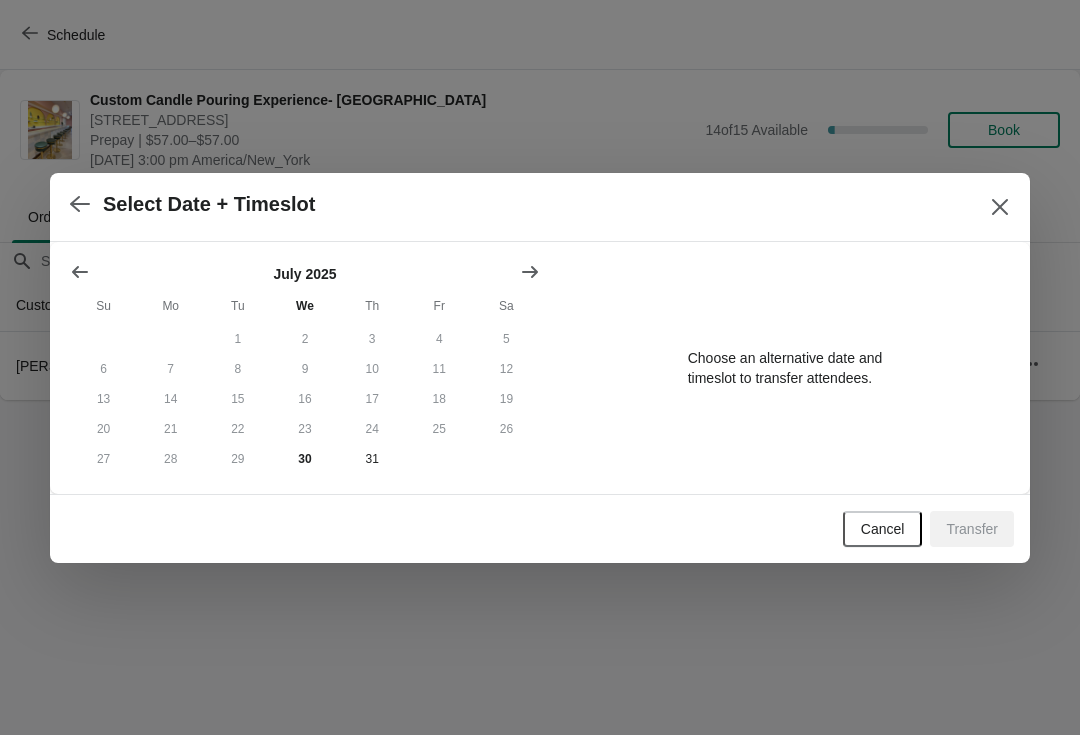 click at bounding box center (530, 272) 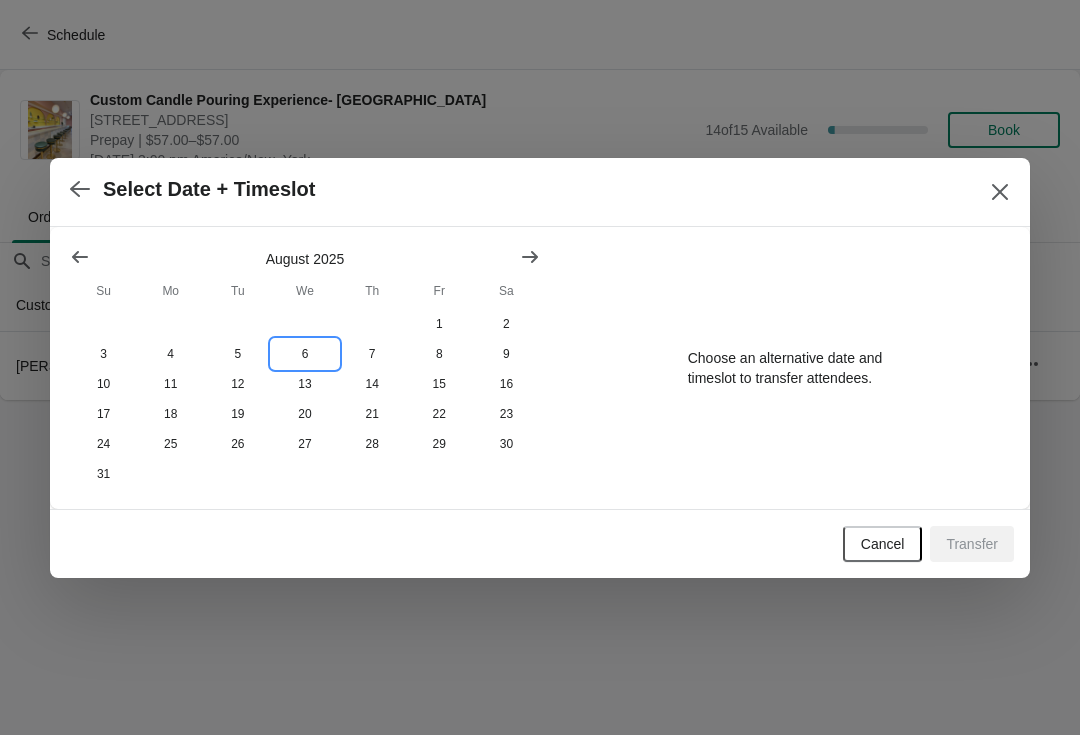 click on "6" at bounding box center (304, 354) 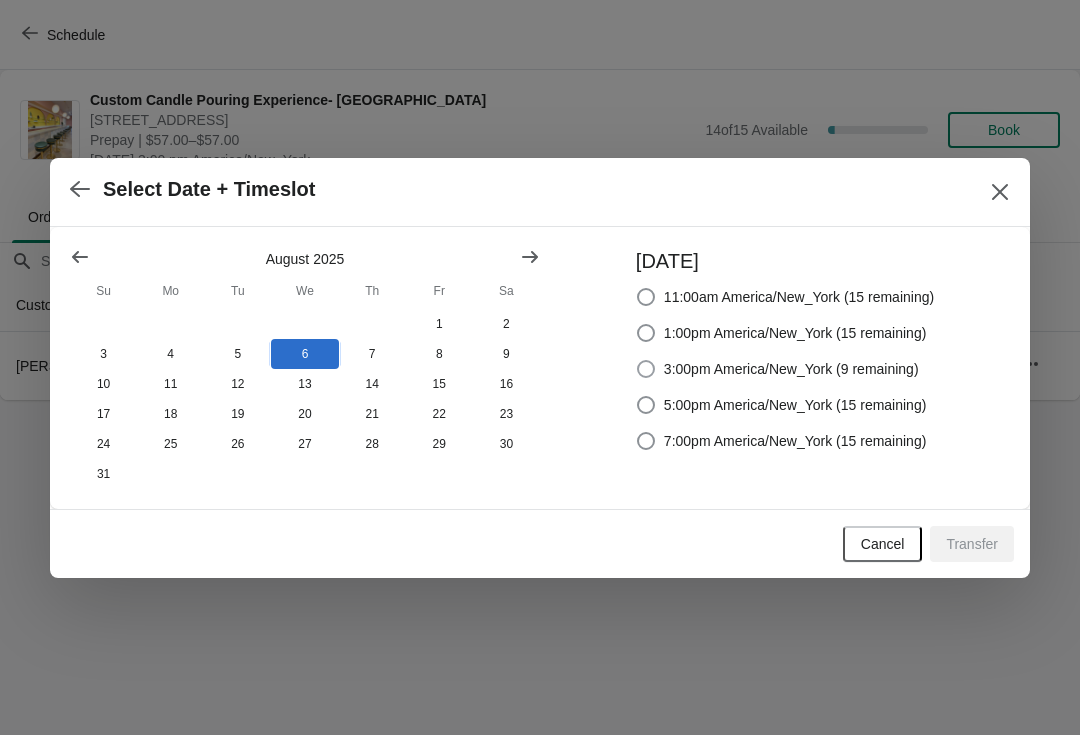 click on "3:00pm America/New_York (9 remaining)" at bounding box center [777, 369] 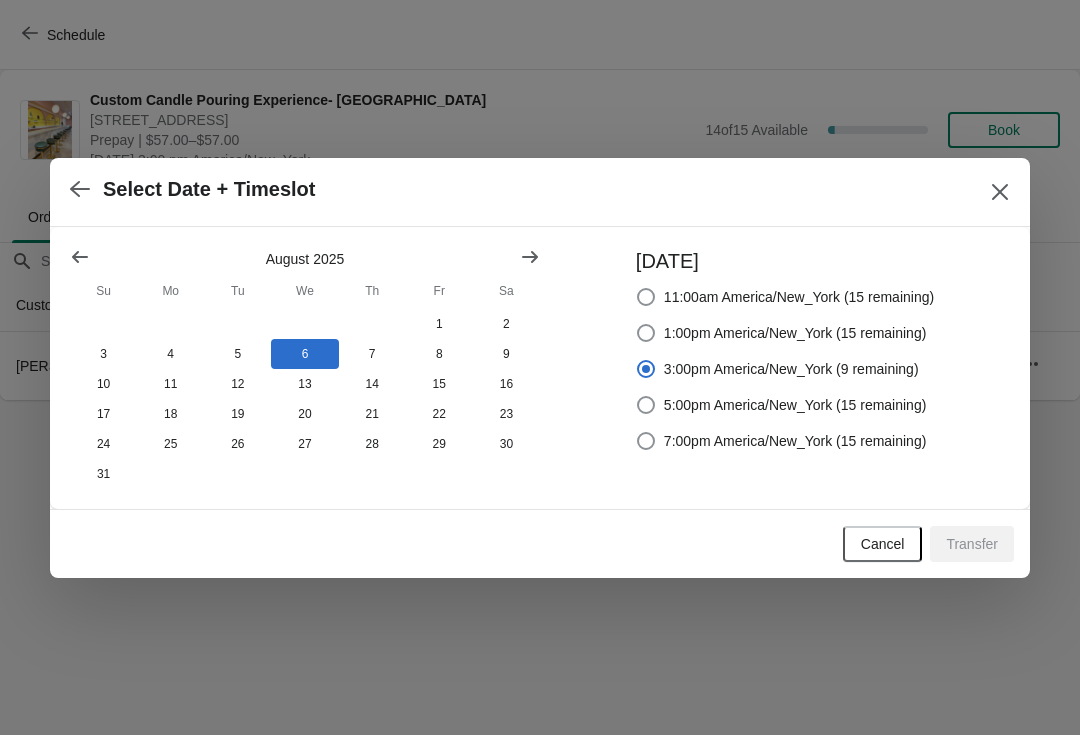radio on "true" 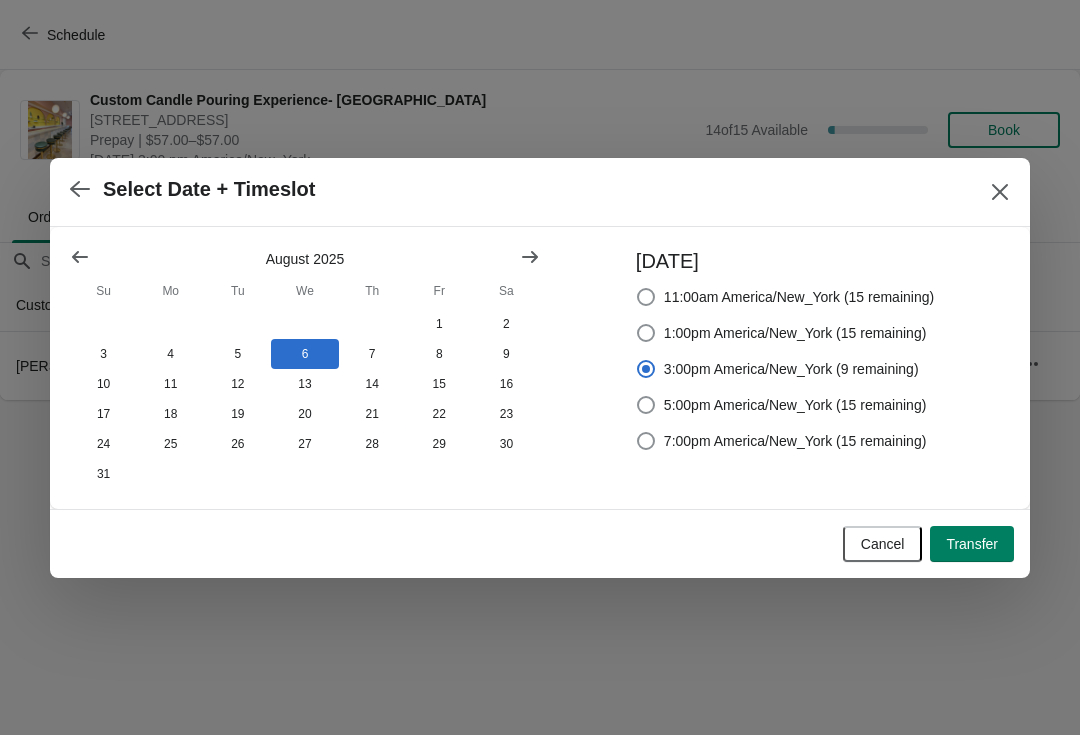 click on "Transfer" at bounding box center (972, 544) 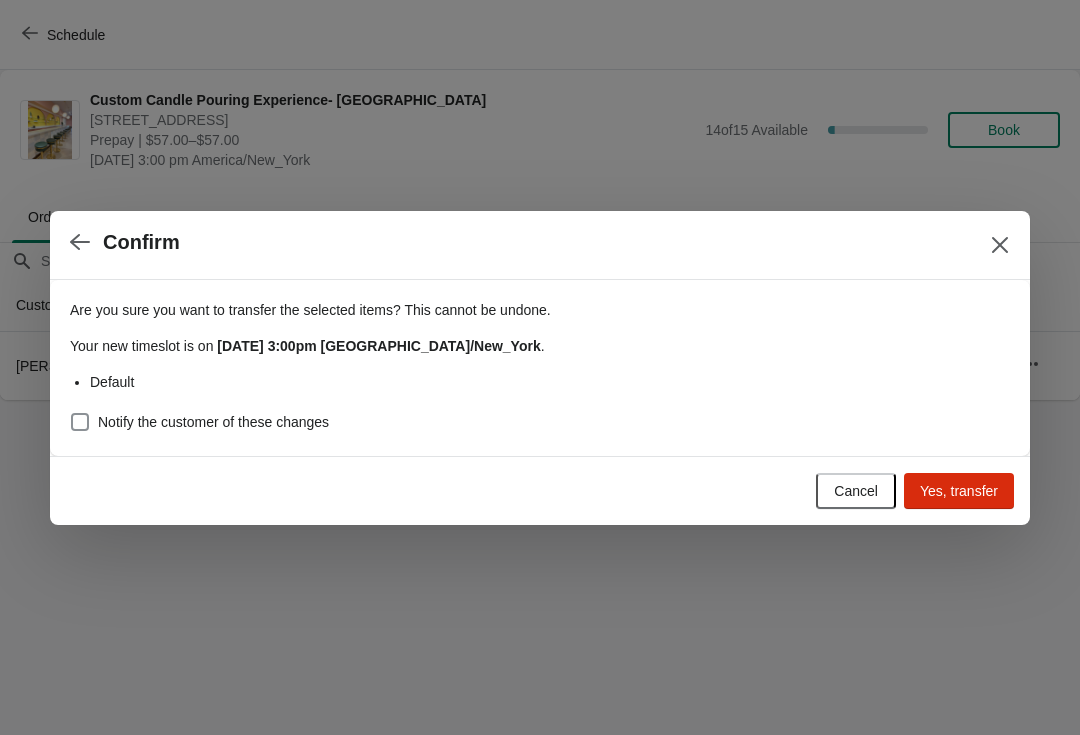 click on "Yes, transfer" at bounding box center (959, 491) 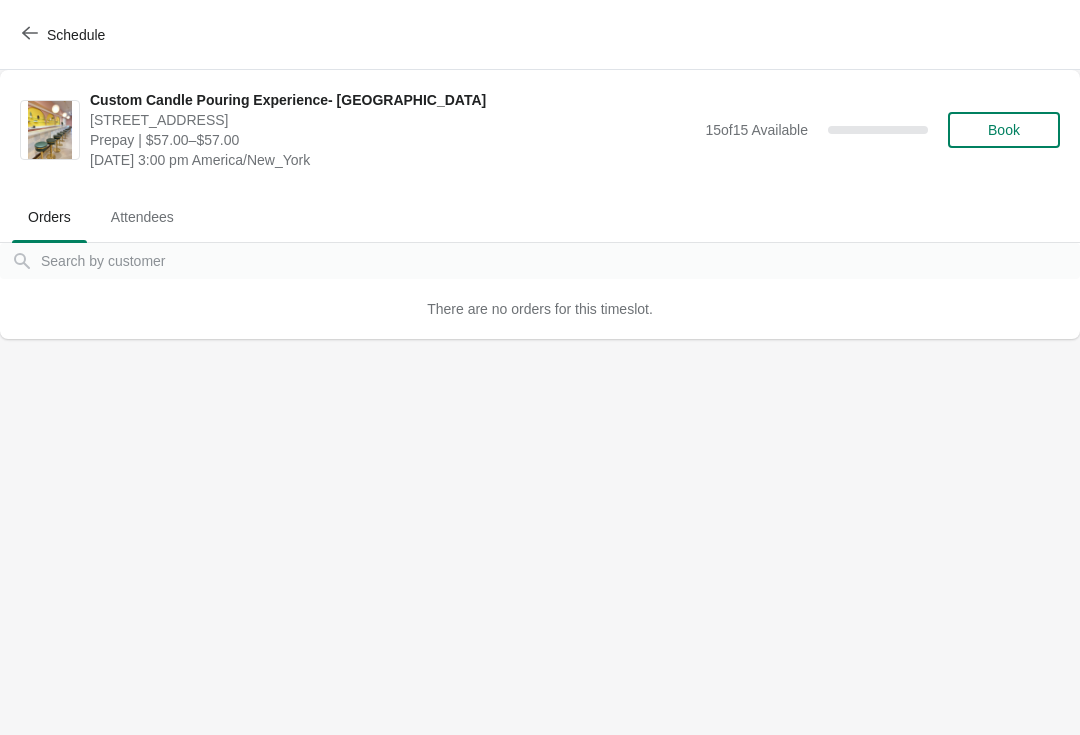 click 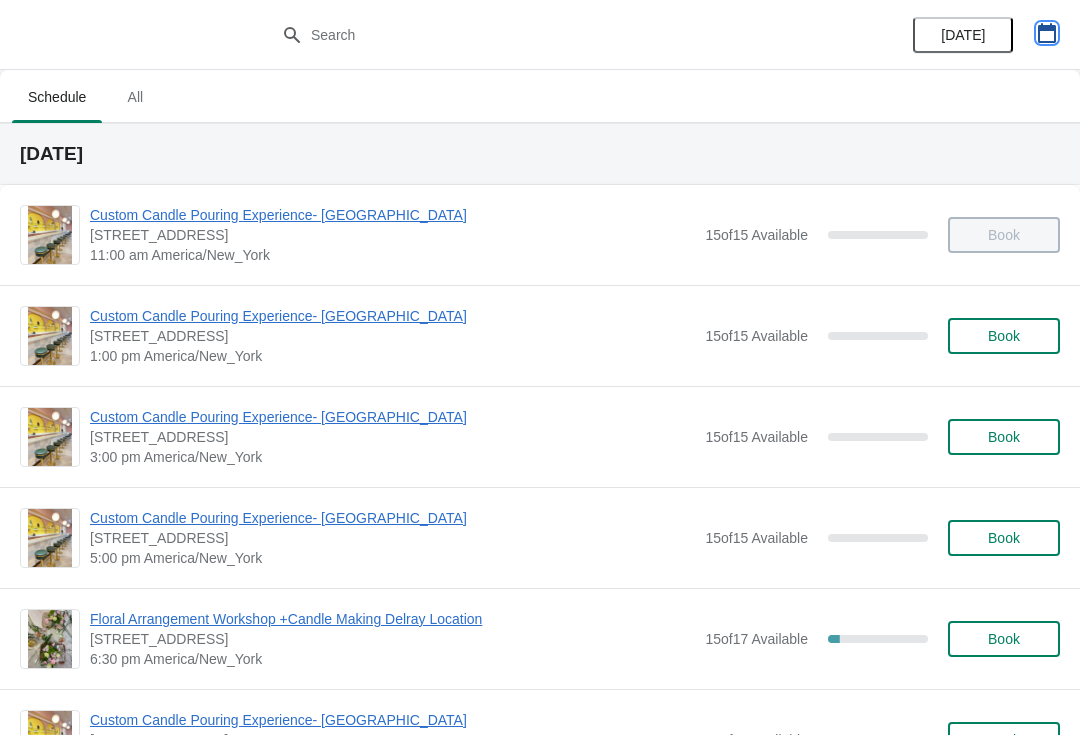 click 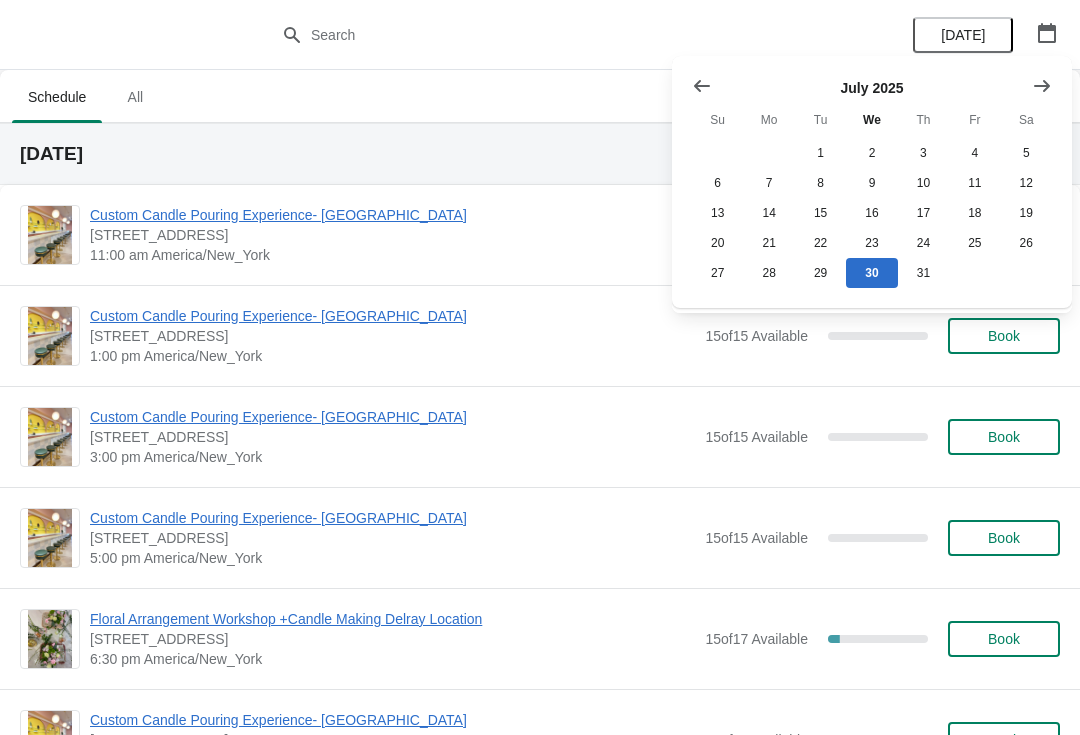 click 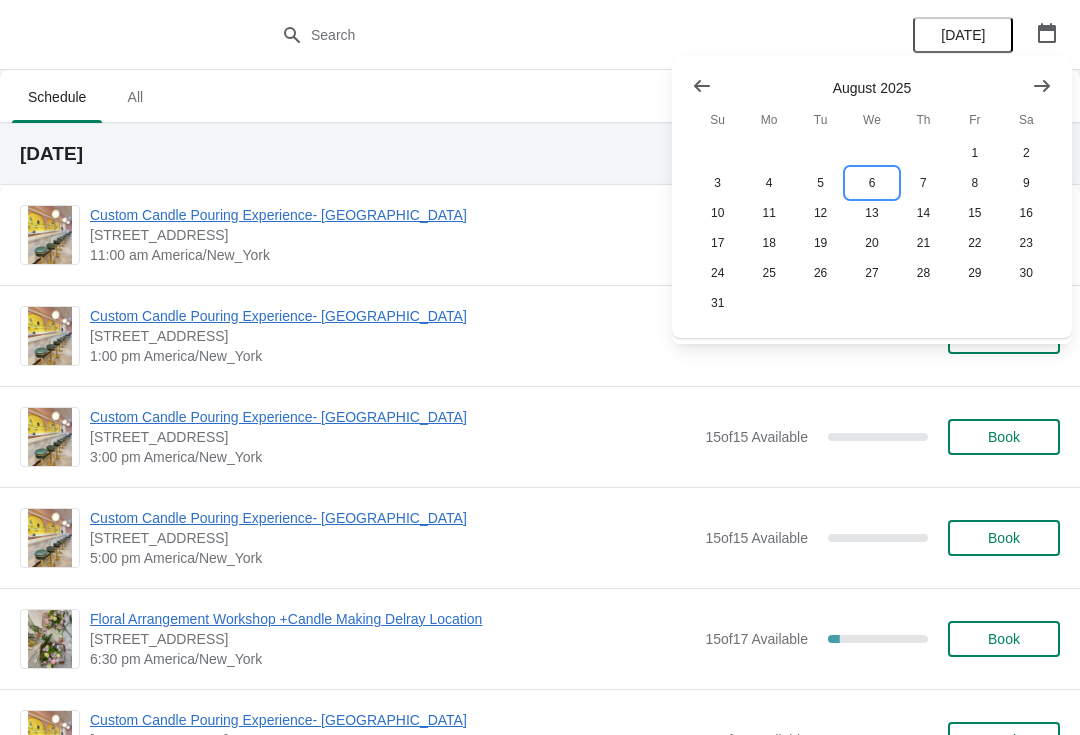 click on "6" at bounding box center [871, 183] 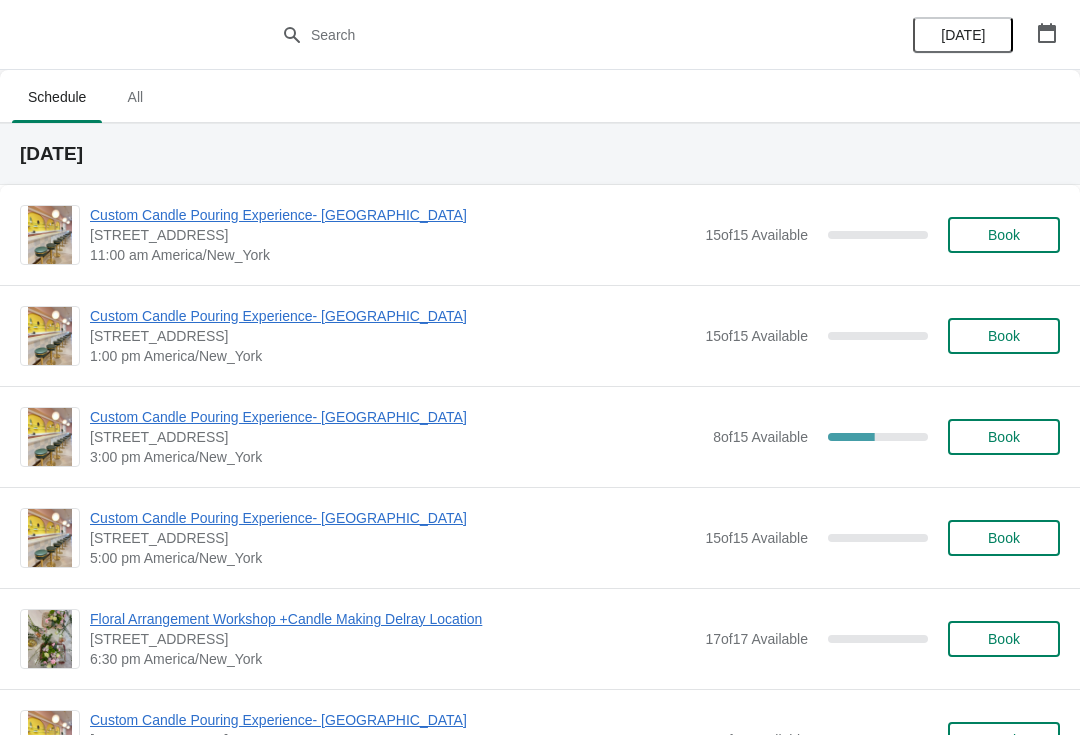 click on "Custom Candle Pouring Experience-  [GEOGRAPHIC_DATA]" at bounding box center (396, 417) 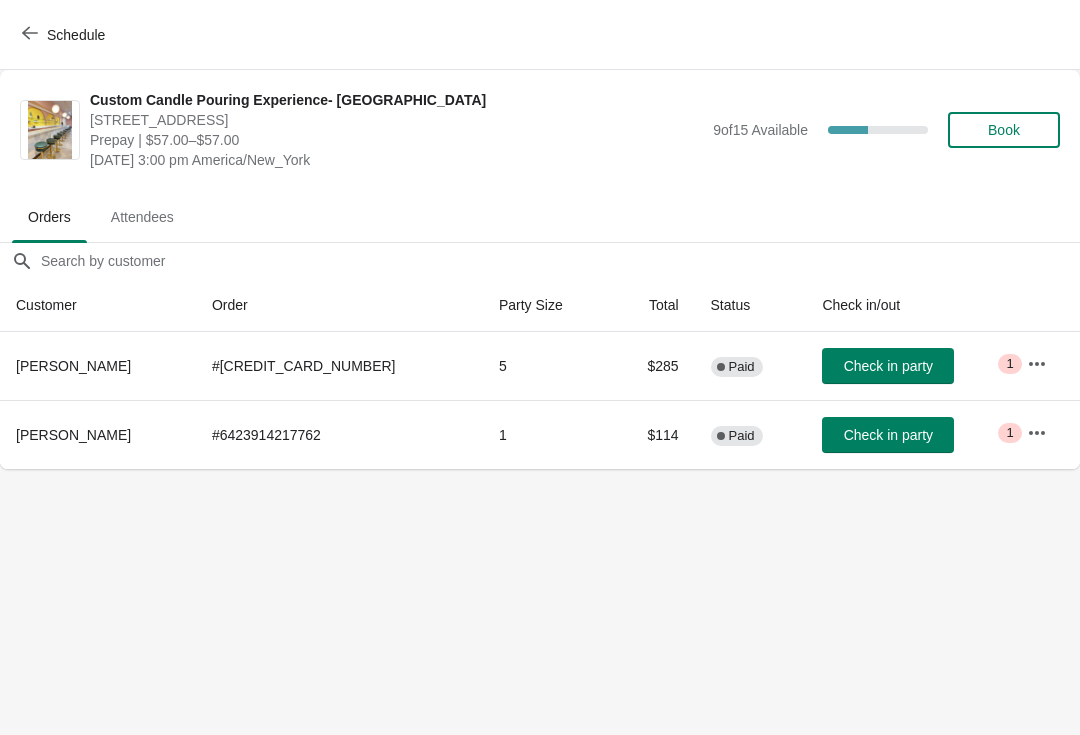 click on "Schedule" at bounding box center (65, 35) 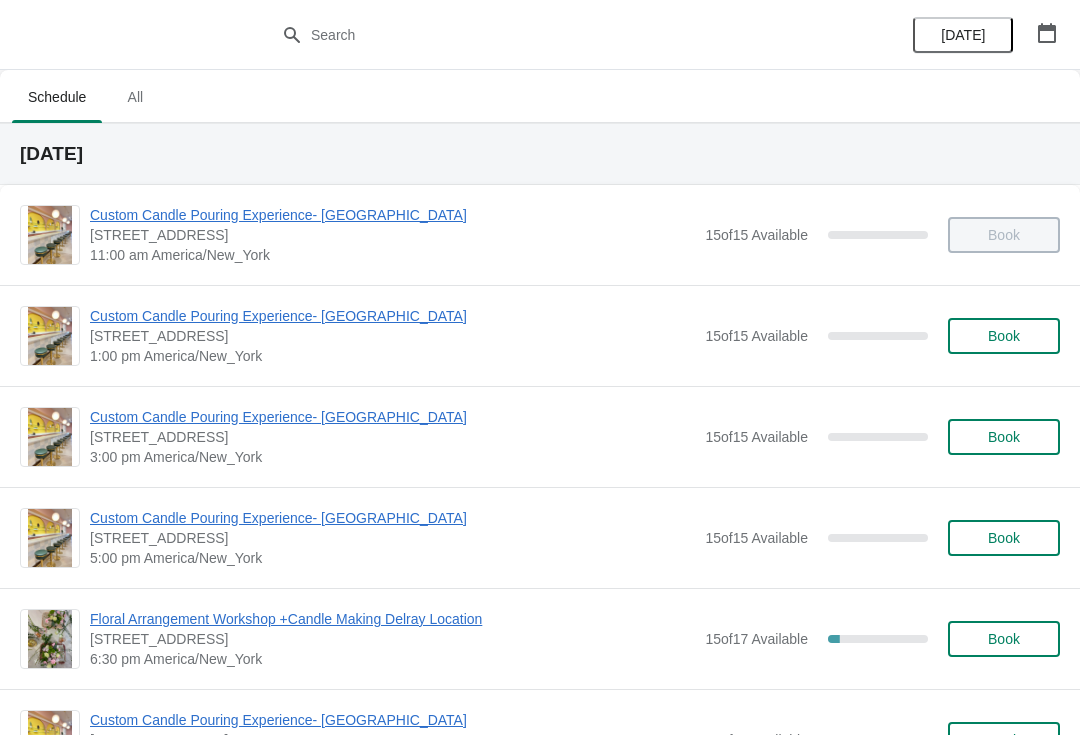 click 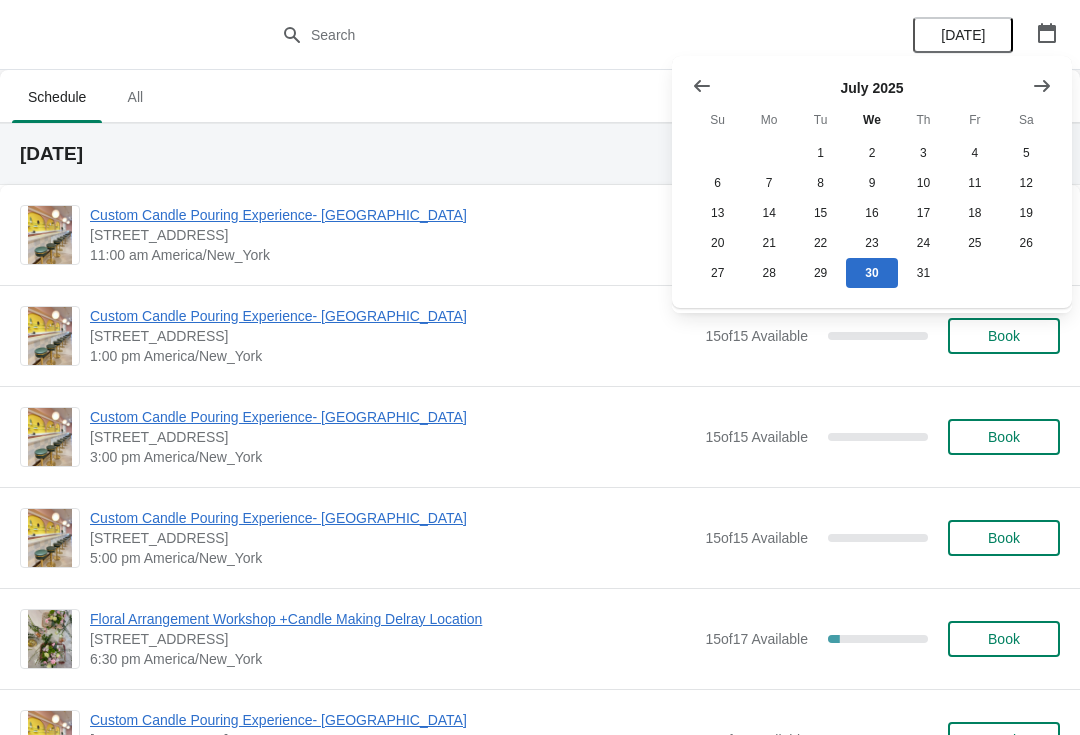 click at bounding box center [1042, 86] 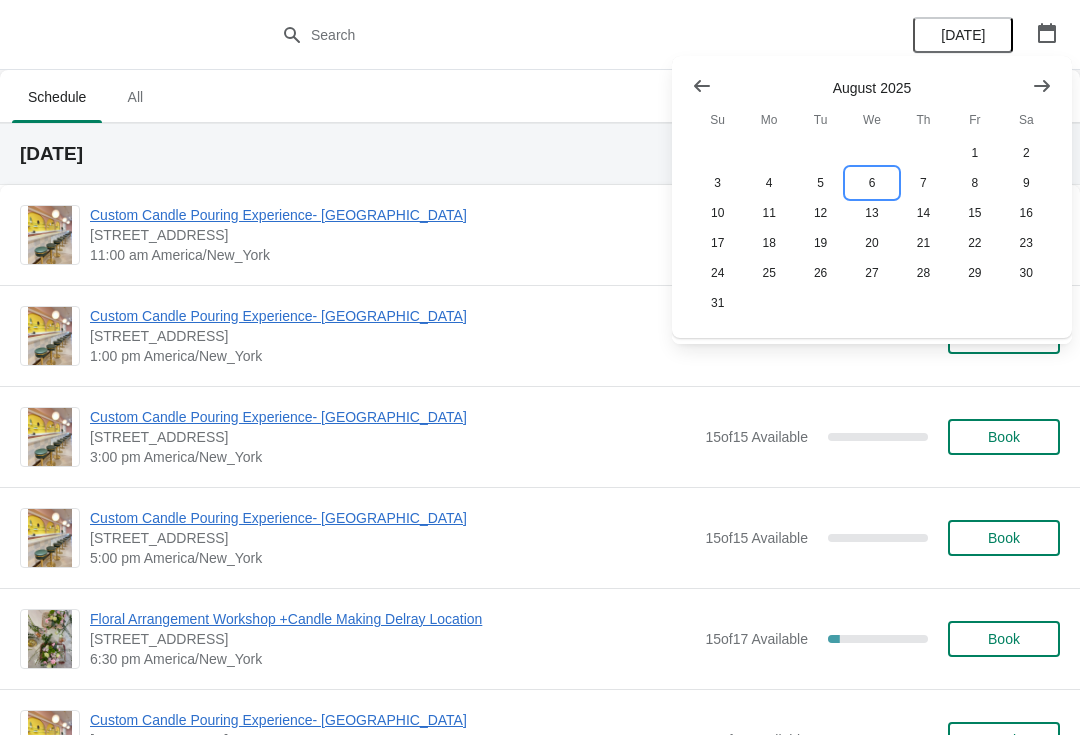 click on "6" at bounding box center [871, 183] 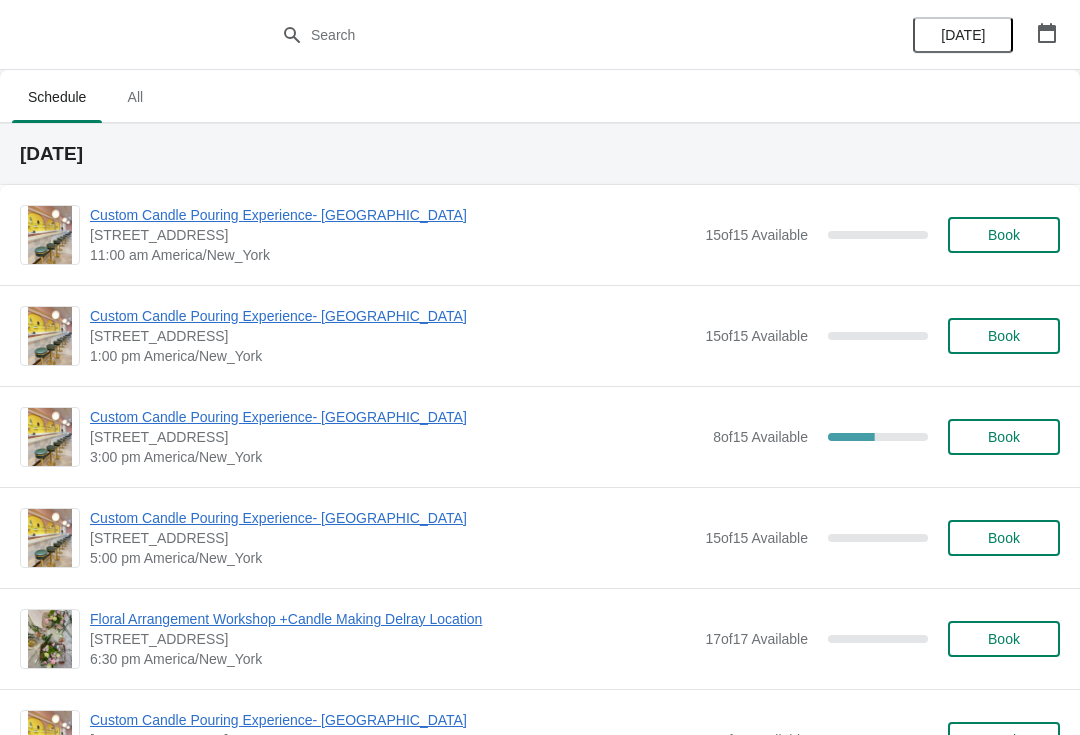click on "Custom Candle Pouring Experience-  [GEOGRAPHIC_DATA]" at bounding box center (396, 417) 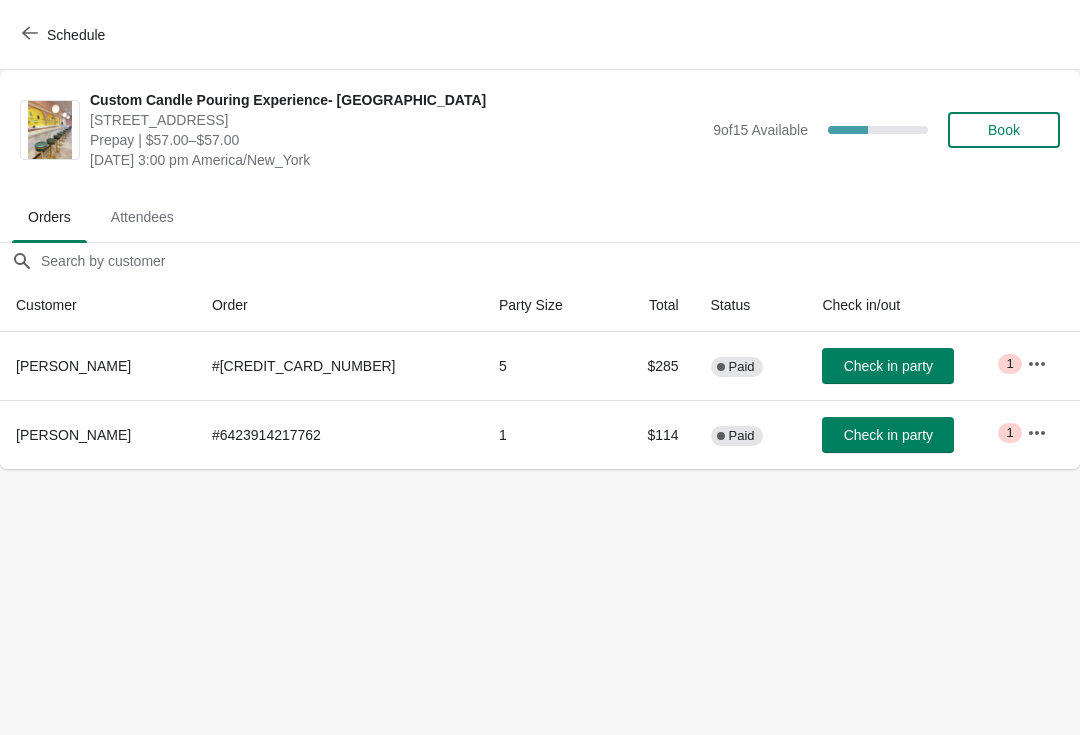 click 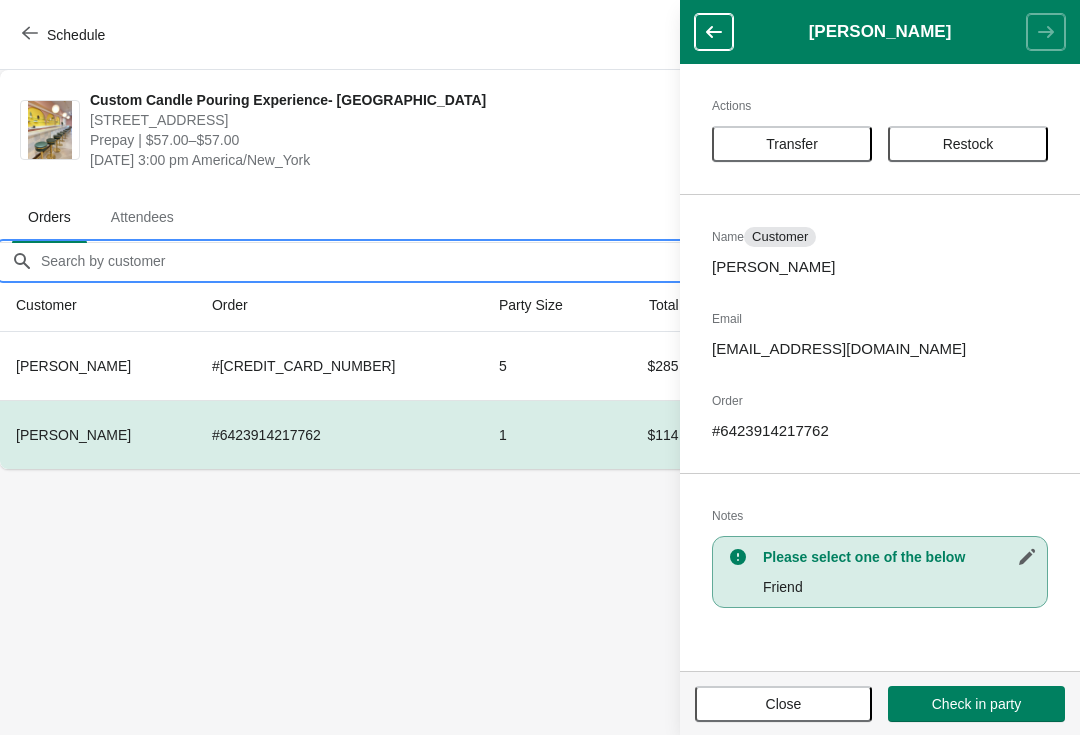 click on "Orders filter search" at bounding box center (560, 261) 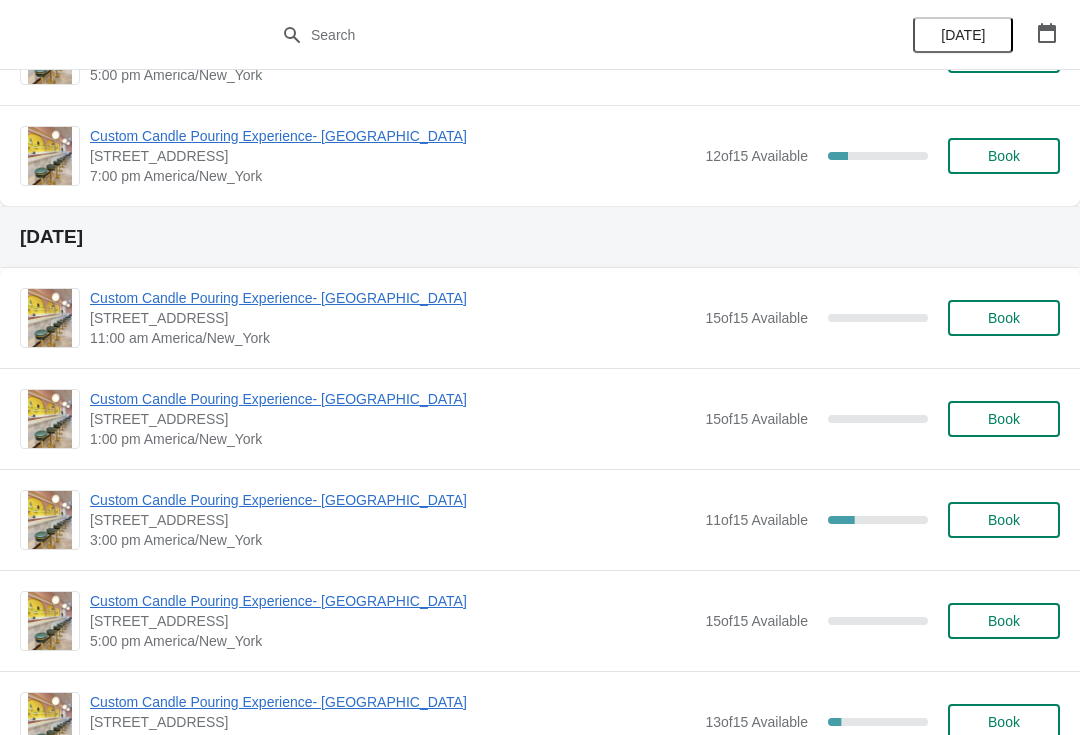 scroll, scrollTop: 1152, scrollLeft: 0, axis: vertical 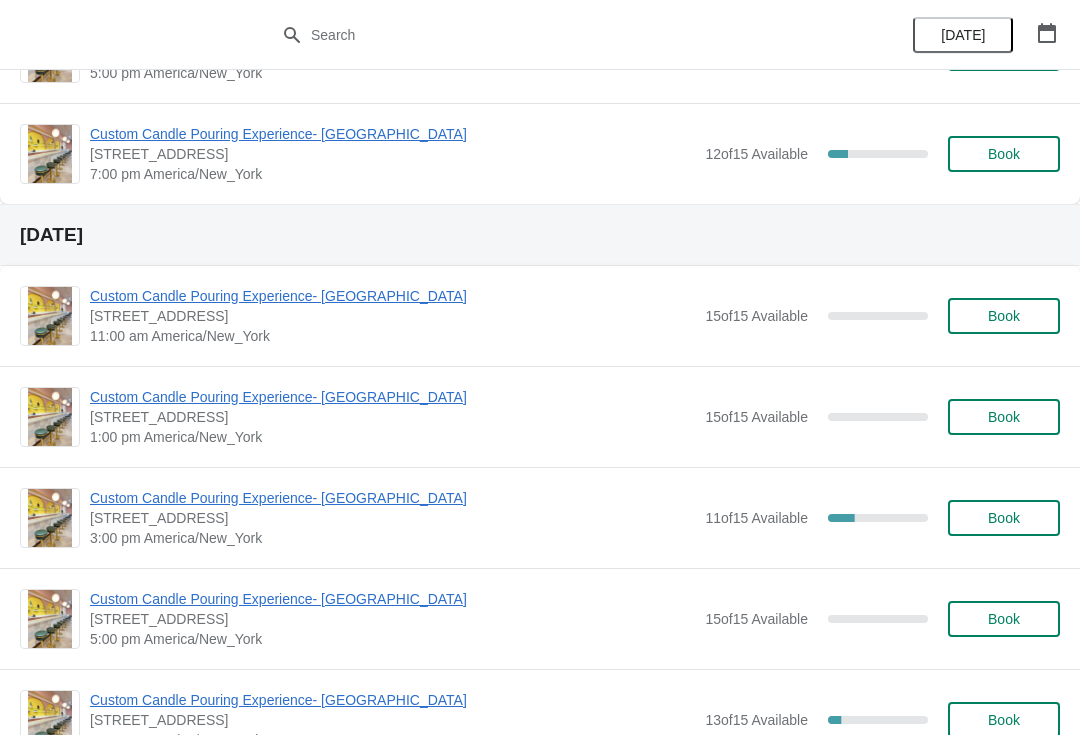 click on "Custom Candle Pouring Experience-  [GEOGRAPHIC_DATA]" at bounding box center [392, 498] 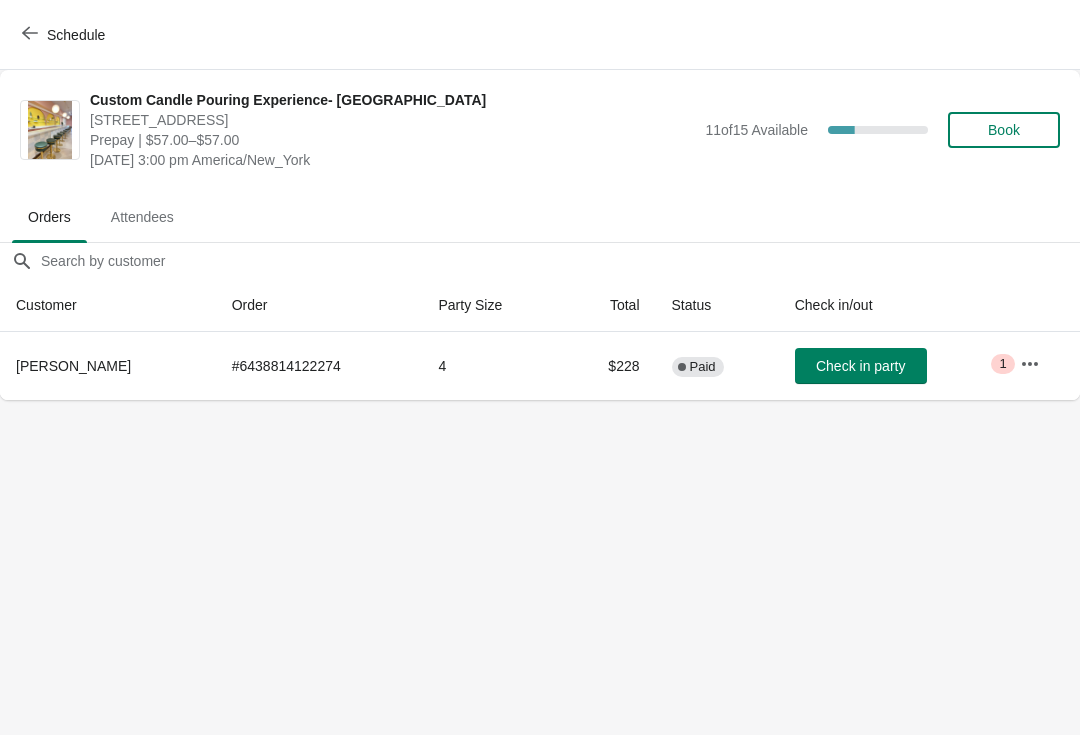 click on "Schedule" at bounding box center [76, 35] 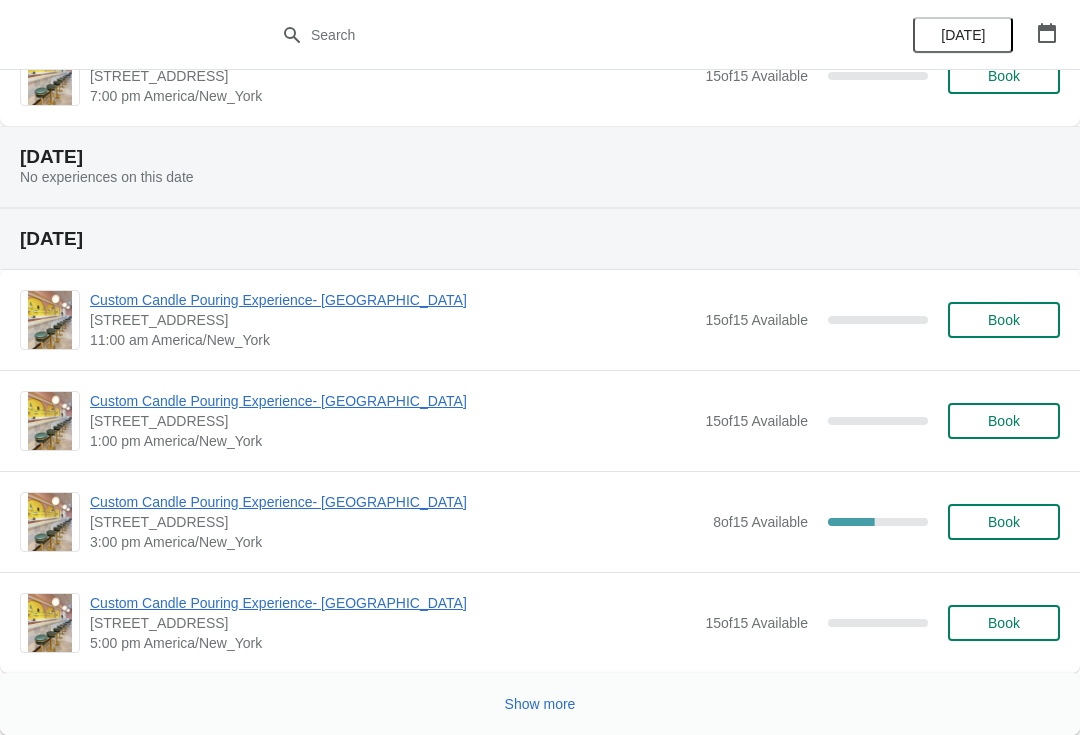 scroll, scrollTop: 3494, scrollLeft: 0, axis: vertical 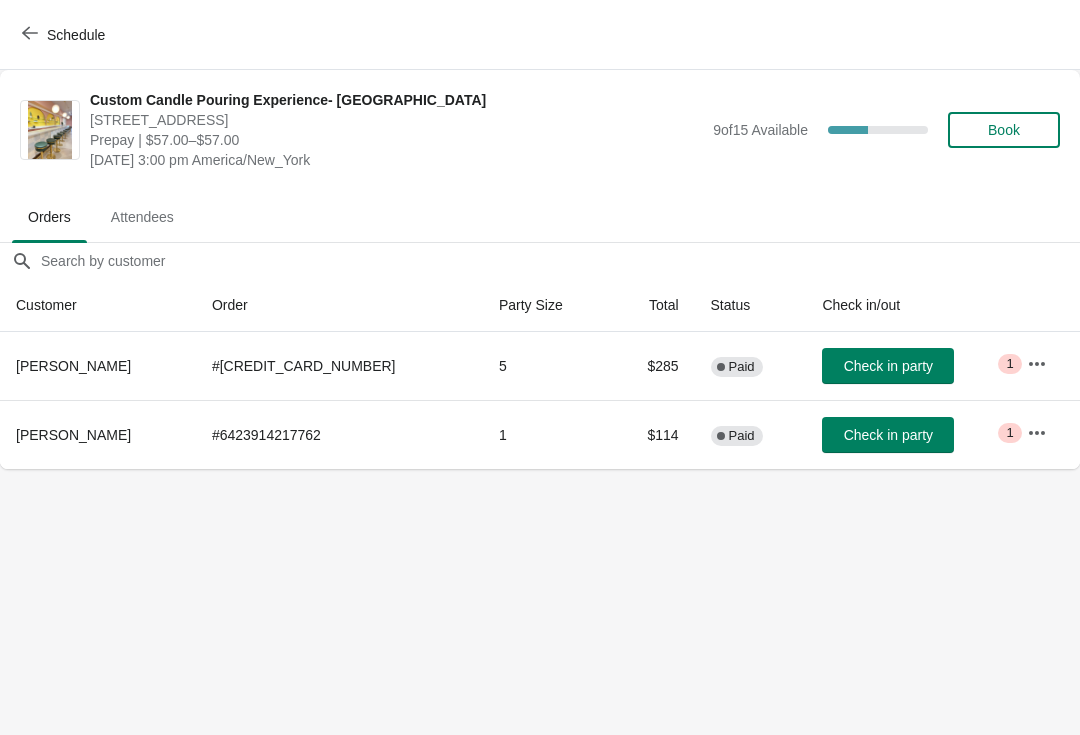 click 